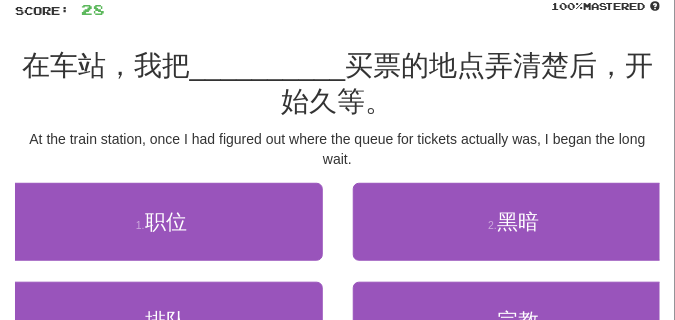 scroll, scrollTop: 150, scrollLeft: 0, axis: vertical 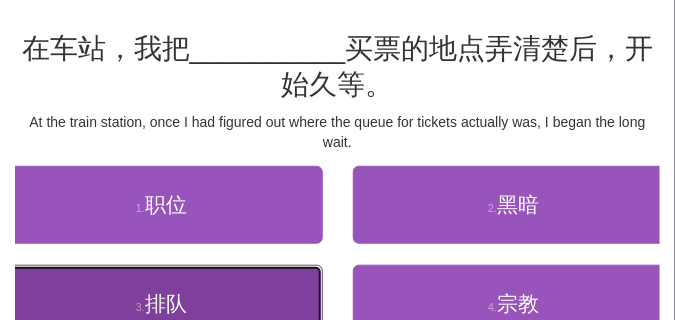 click on "3 .  排队" at bounding box center (161, 304) 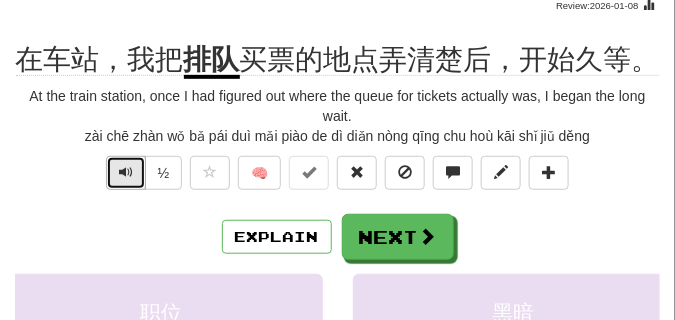 click at bounding box center (126, 172) 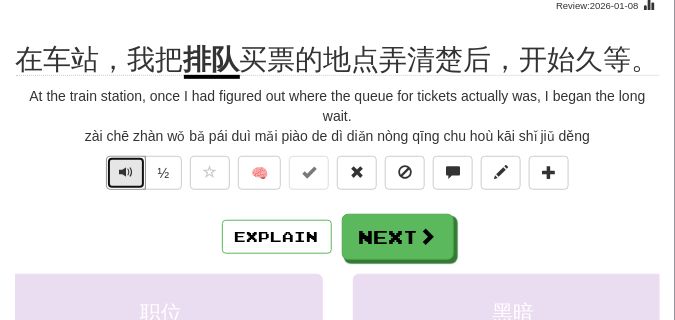 drag, startPoint x: 121, startPoint y: 171, endPoint x: 118, endPoint y: 229, distance: 58.077534 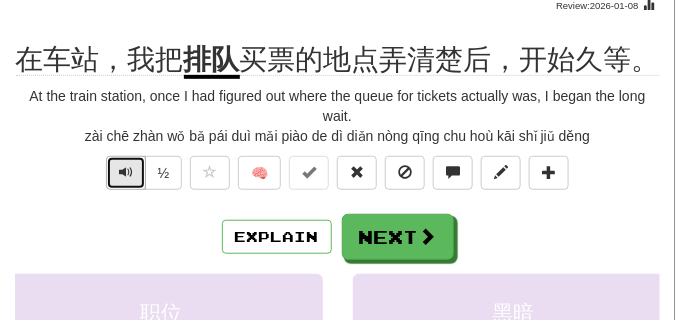 click at bounding box center (126, 173) 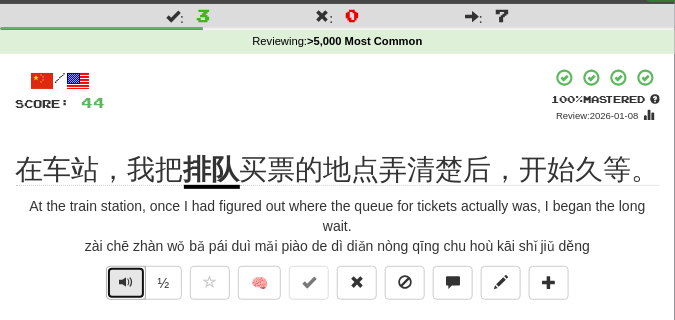 scroll, scrollTop: 100, scrollLeft: 0, axis: vertical 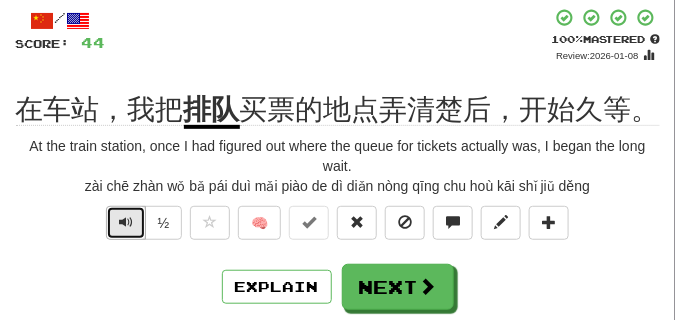 click at bounding box center (126, 222) 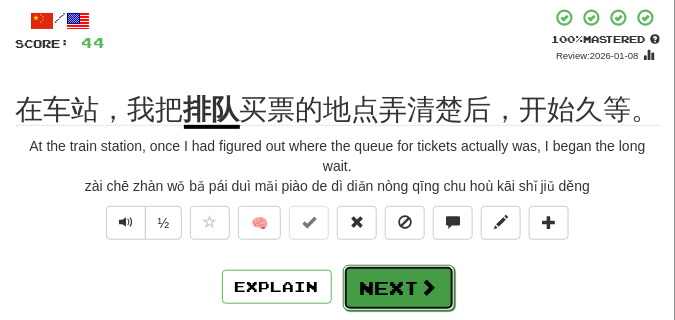 click on "Next" at bounding box center (399, 288) 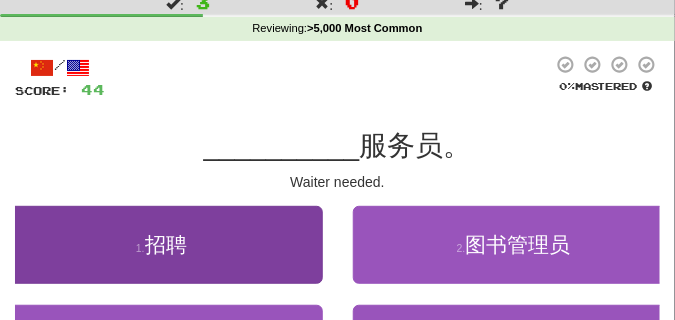 scroll, scrollTop: 100, scrollLeft: 0, axis: vertical 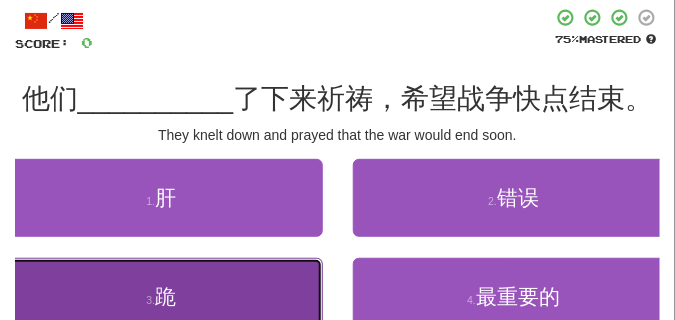 click on "3 .  跪" at bounding box center (161, 297) 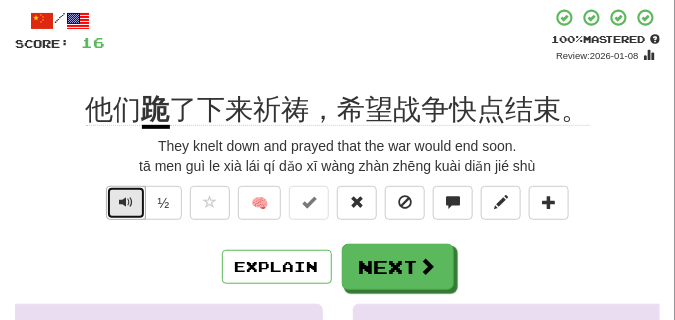 click at bounding box center (126, 202) 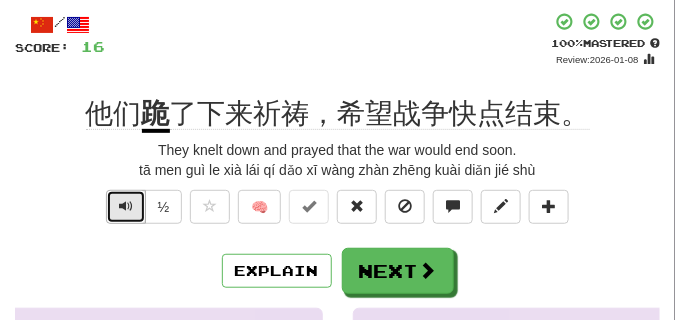 scroll, scrollTop: 100, scrollLeft: 0, axis: vertical 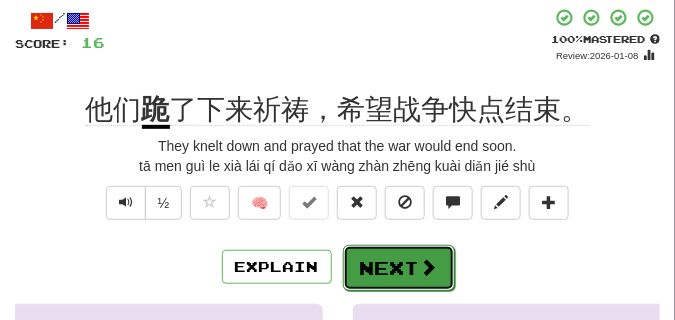 click on "Next" at bounding box center (399, 268) 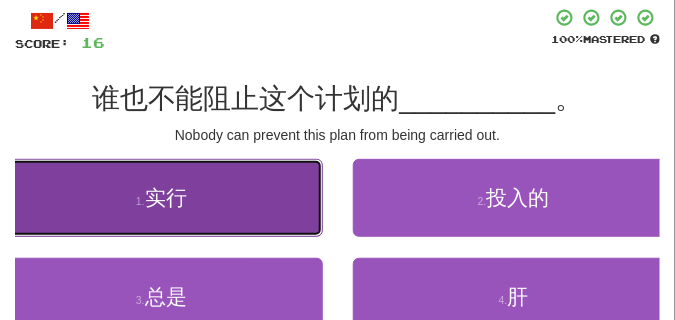 click on "1 .  实行" at bounding box center (161, 198) 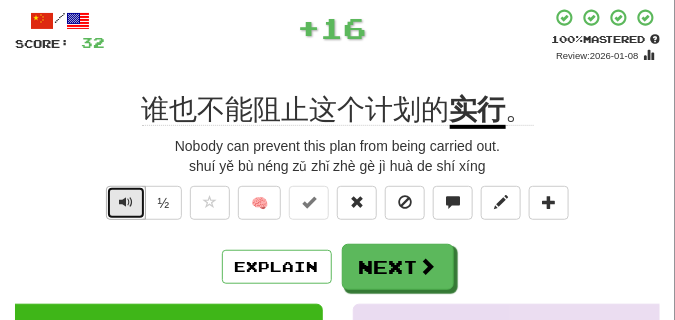 click at bounding box center [126, 203] 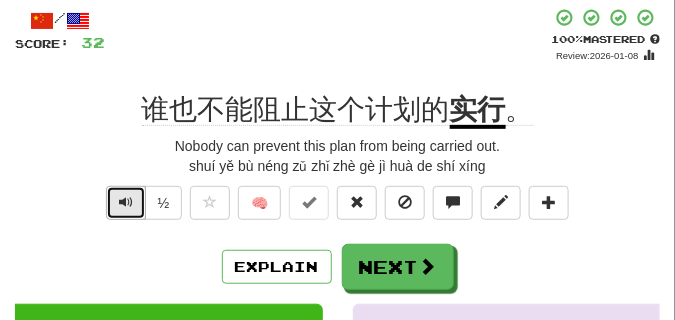 click at bounding box center [126, 203] 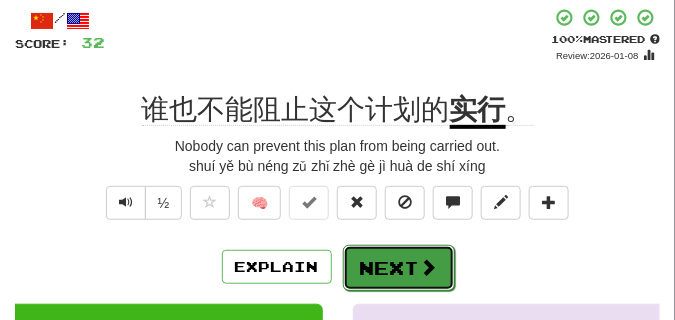 click on "Next" at bounding box center [399, 268] 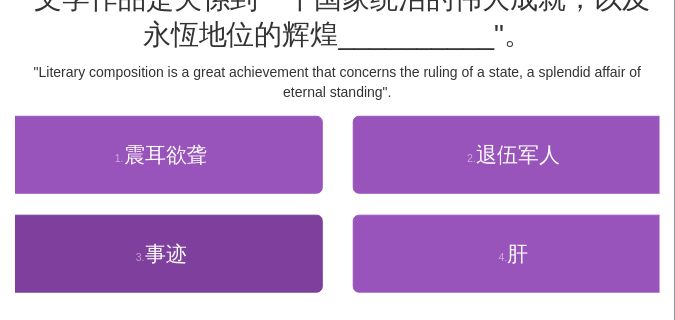 scroll, scrollTop: 50, scrollLeft: 0, axis: vertical 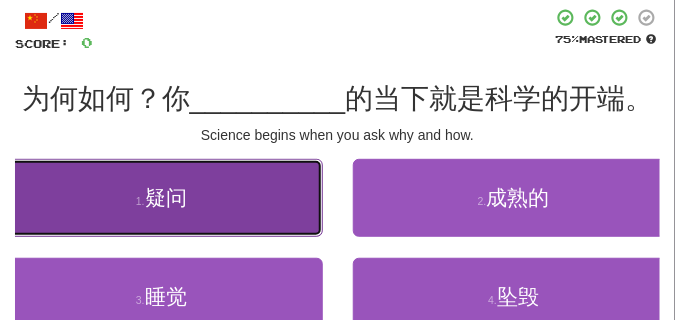 click on "1 .  疑问" at bounding box center [161, 198] 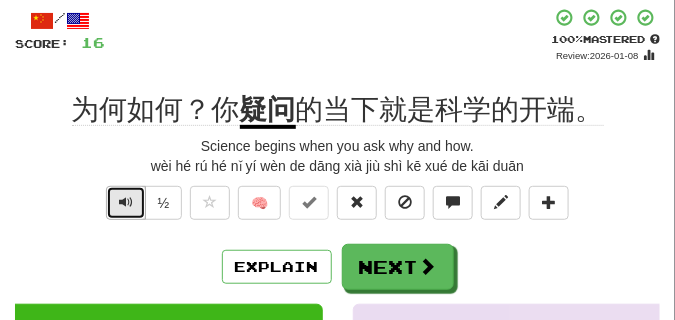 click at bounding box center [126, 202] 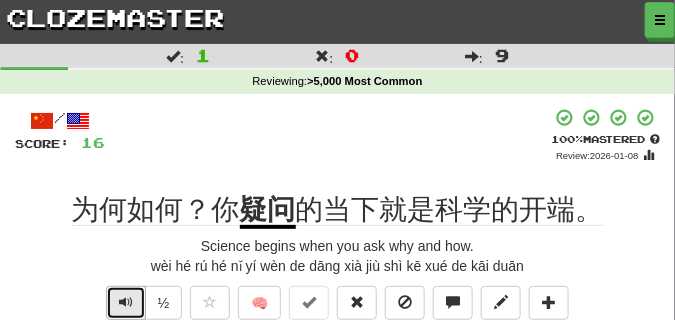scroll, scrollTop: 50, scrollLeft: 0, axis: vertical 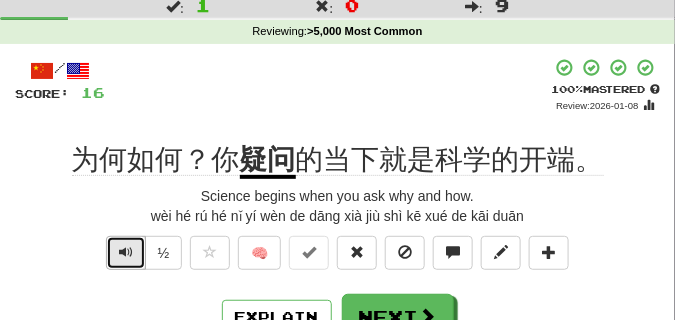 click at bounding box center [126, 252] 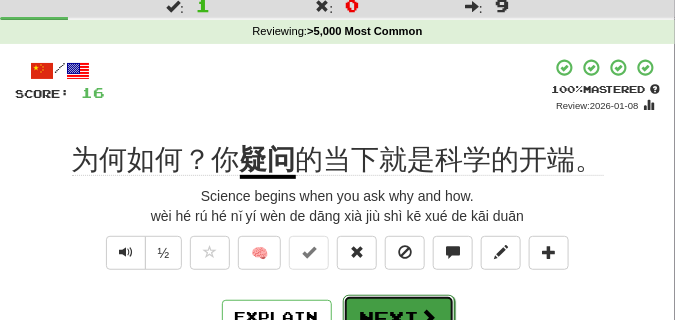 click on "Next" at bounding box center (399, 318) 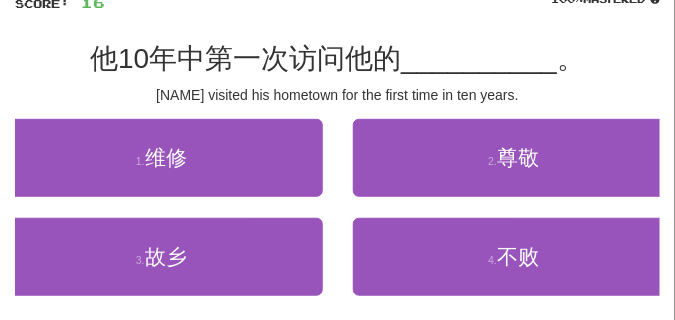 scroll, scrollTop: 150, scrollLeft: 0, axis: vertical 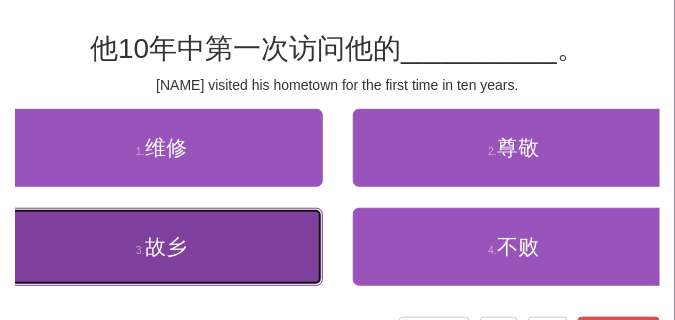 click on "3 .  故乡" at bounding box center [161, 247] 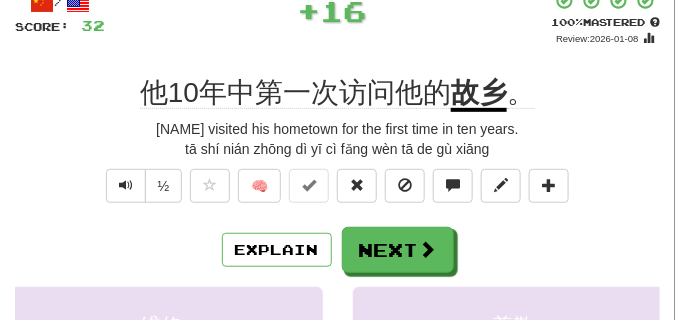 scroll, scrollTop: 100, scrollLeft: 0, axis: vertical 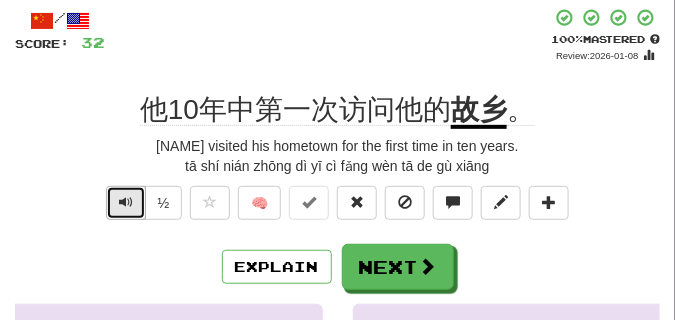 click at bounding box center [126, 202] 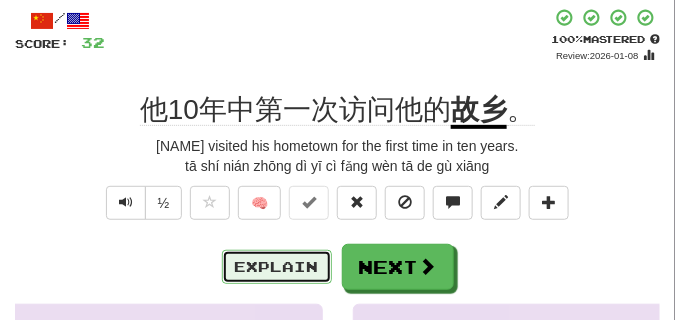 click on "Explain" at bounding box center [277, 267] 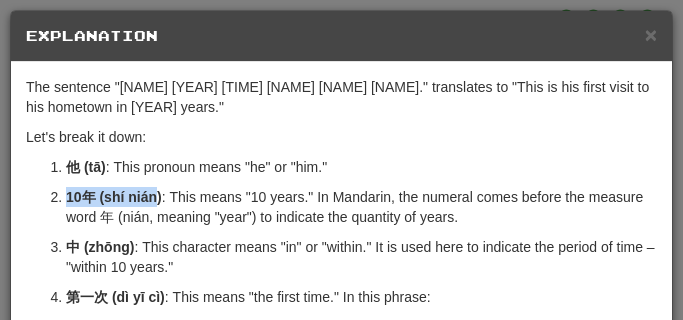 drag, startPoint x: 69, startPoint y: 193, endPoint x: 154, endPoint y: 200, distance: 85.28775 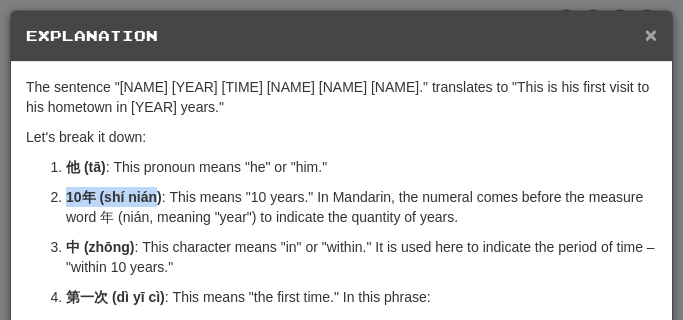 click on "×" at bounding box center [651, 34] 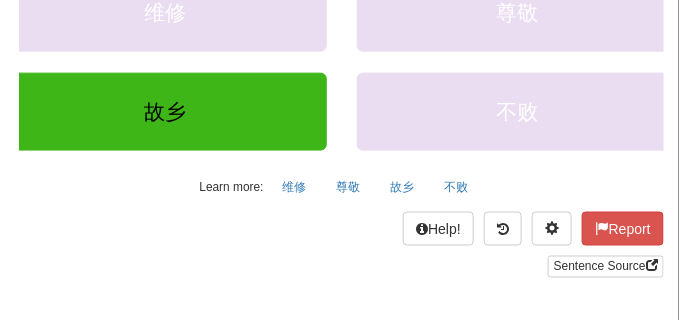 scroll, scrollTop: 500, scrollLeft: 0, axis: vertical 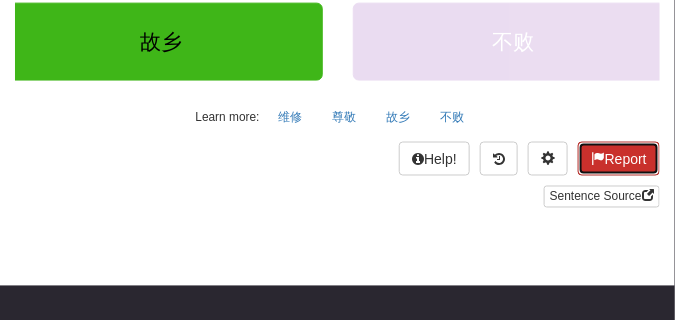 click on "Report" at bounding box center [619, 159] 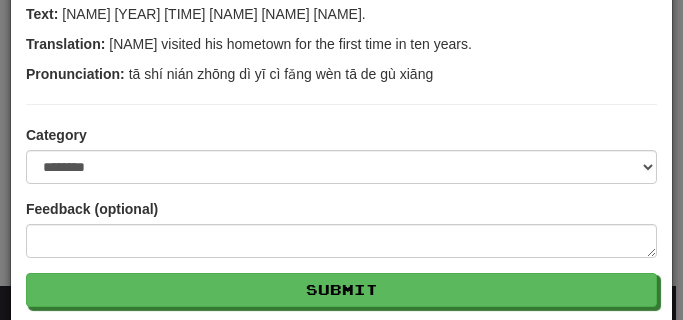 scroll, scrollTop: 300, scrollLeft: 0, axis: vertical 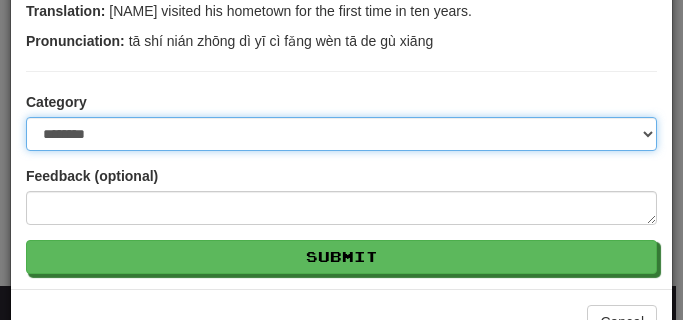 click on "**********" at bounding box center [341, 134] 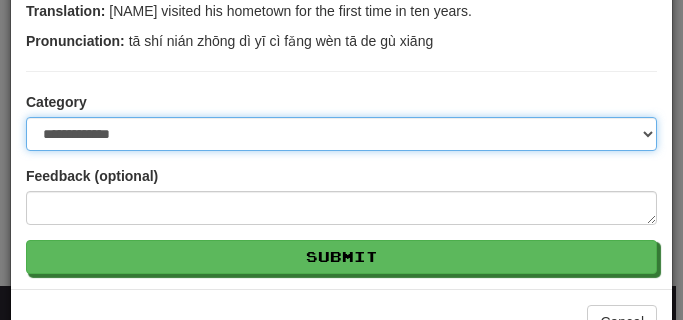 click on "**********" at bounding box center [341, 134] 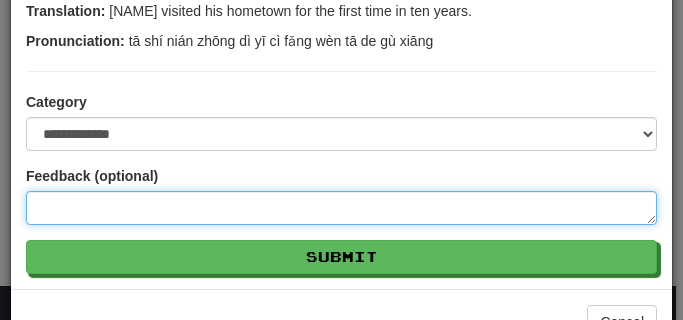 paste on "**********" 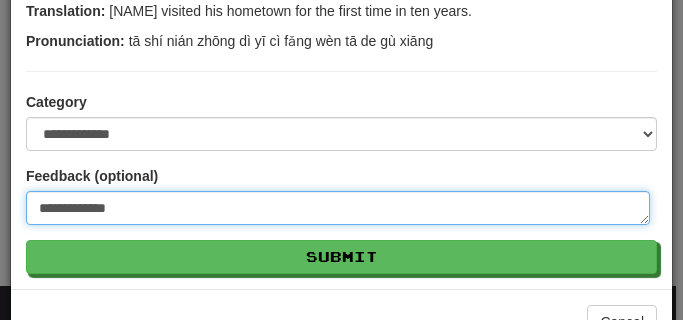 click on "**********" at bounding box center [338, 208] 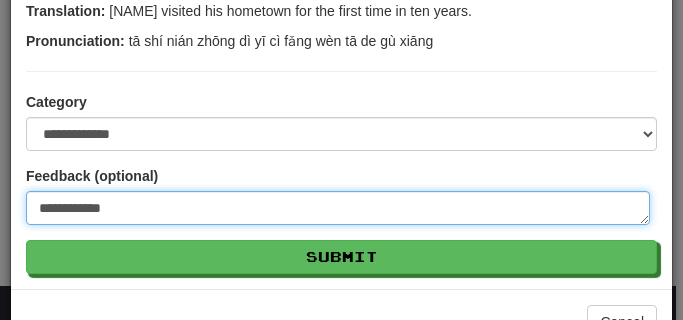 type on "*" 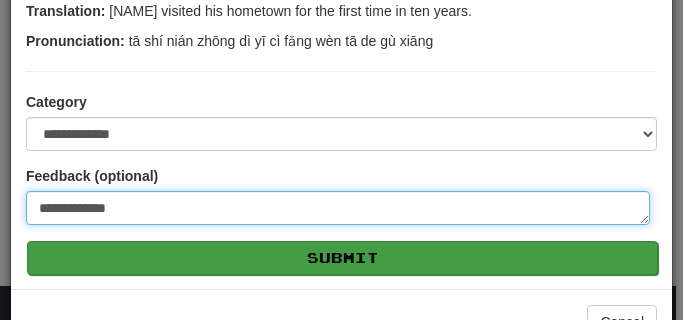 type on "**********" 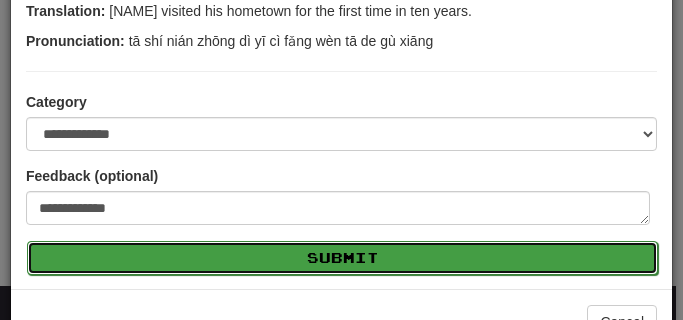 click on "Submit" at bounding box center (342, 258) 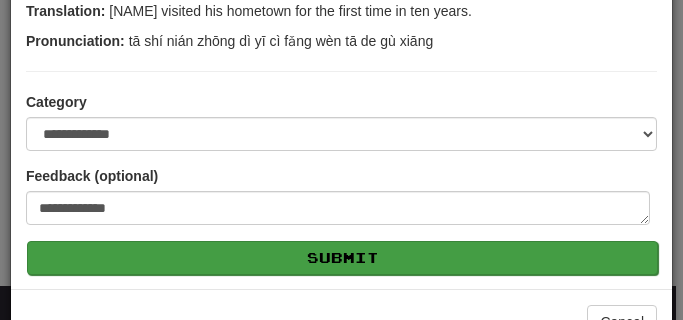 type on "*" 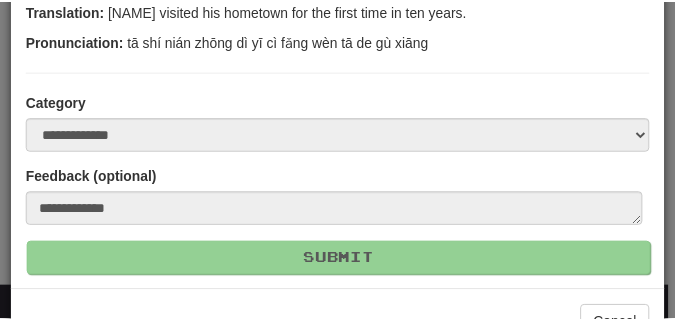 scroll, scrollTop: 83, scrollLeft: 0, axis: vertical 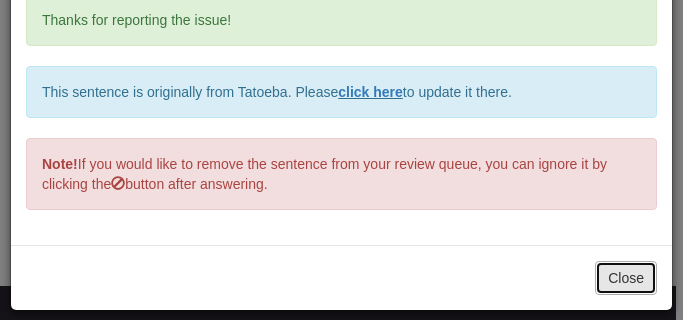 click on "Close" at bounding box center [626, 278] 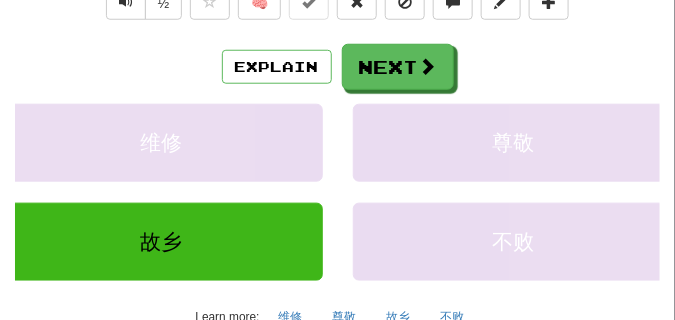 scroll, scrollTop: 150, scrollLeft: 0, axis: vertical 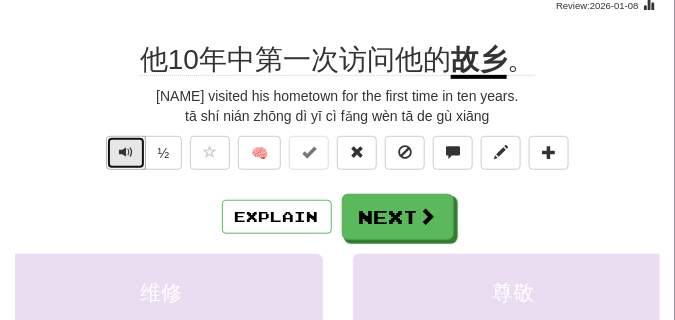 click at bounding box center (126, 153) 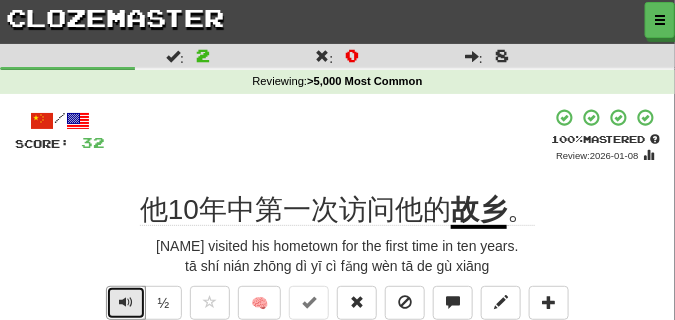 scroll, scrollTop: 50, scrollLeft: 0, axis: vertical 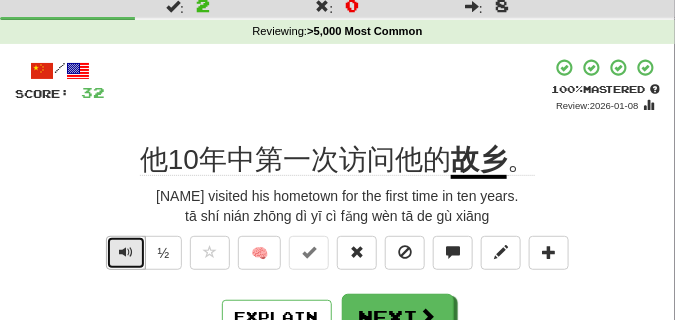click at bounding box center (126, 252) 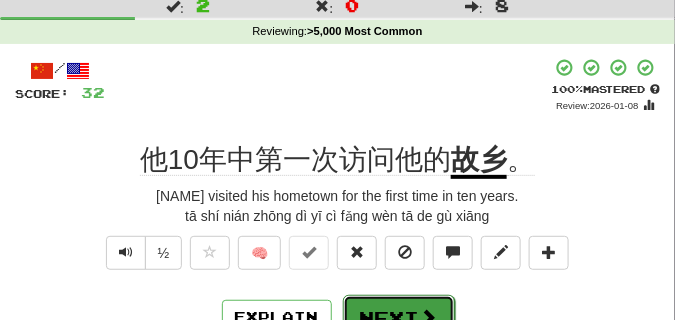 click on "Next" at bounding box center (399, 318) 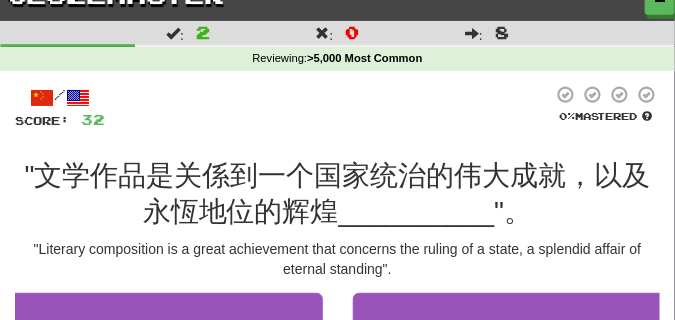 scroll, scrollTop: 0, scrollLeft: 0, axis: both 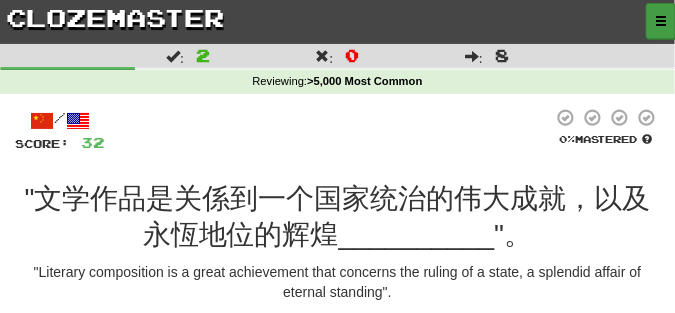 click at bounding box center [661, 21] 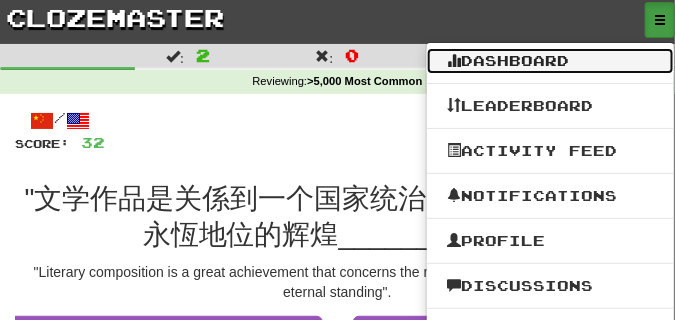 click on "Dashboard" at bounding box center (550, 61) 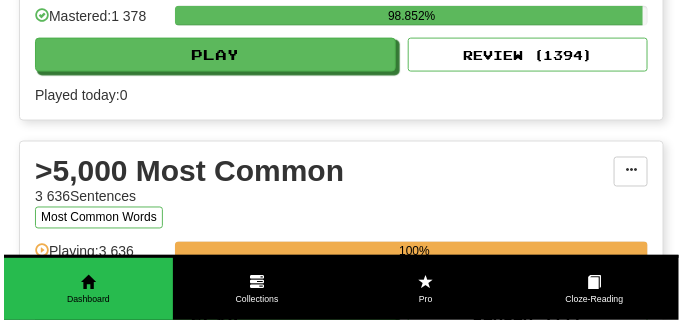 scroll, scrollTop: 1950, scrollLeft: 0, axis: vertical 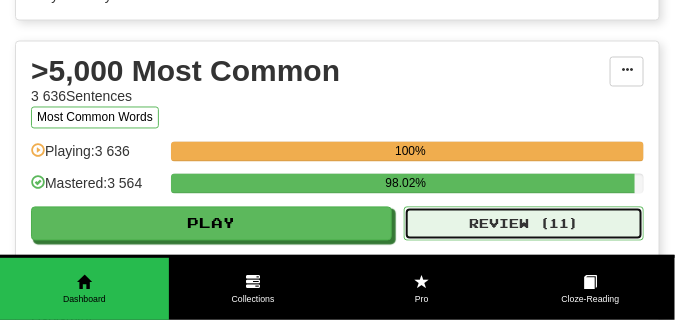 click on "Review ( 11 )" at bounding box center [524, 224] 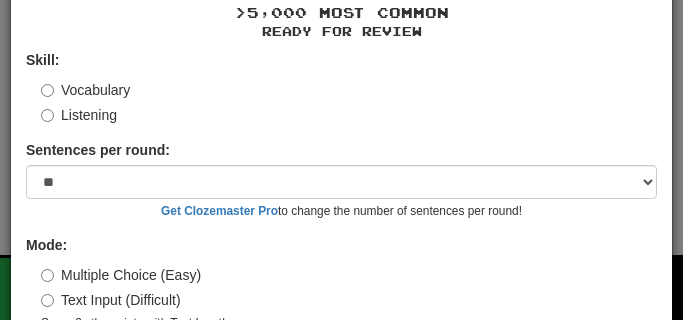 scroll, scrollTop: 161, scrollLeft: 0, axis: vertical 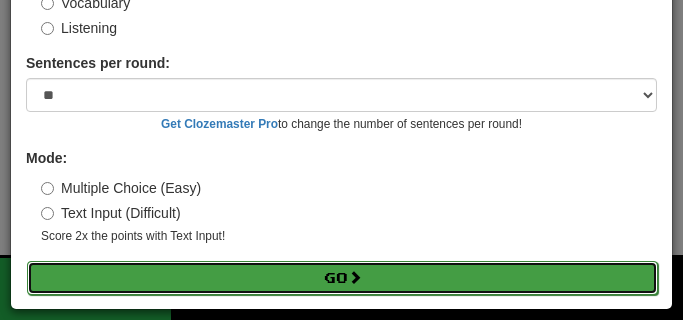 click on "Go" at bounding box center [342, 278] 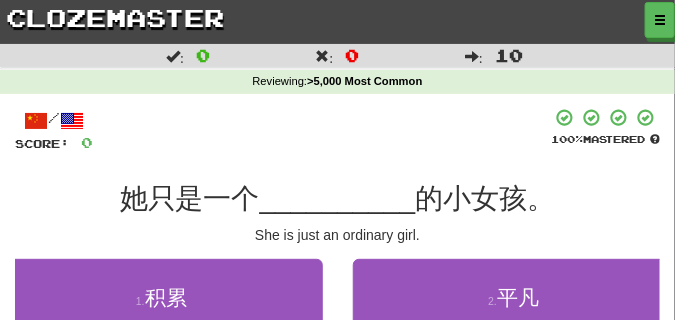 scroll, scrollTop: 100, scrollLeft: 0, axis: vertical 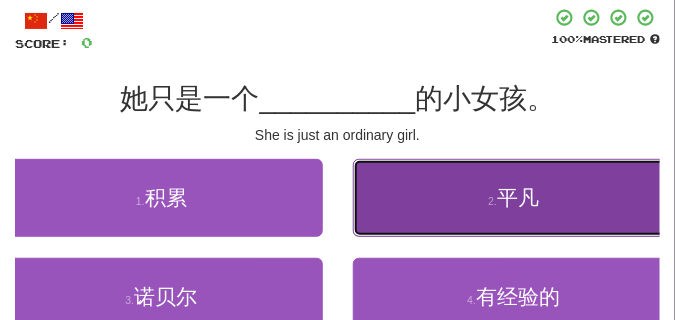click on "2 .  平凡" at bounding box center (514, 198) 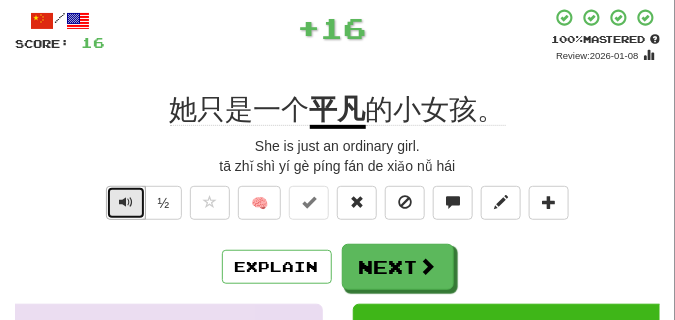 click at bounding box center (126, 202) 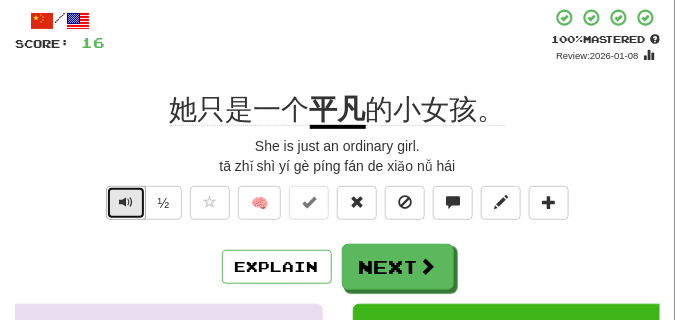 click at bounding box center (126, 202) 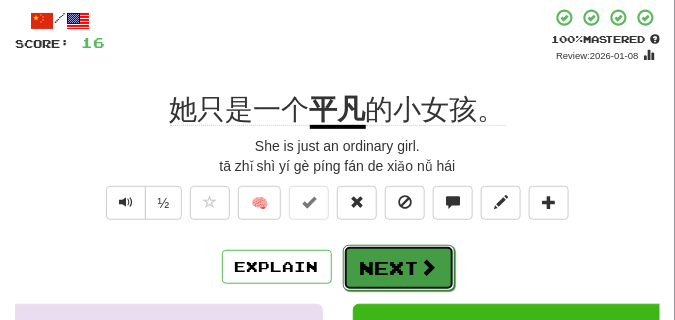 click on "Next" at bounding box center [399, 268] 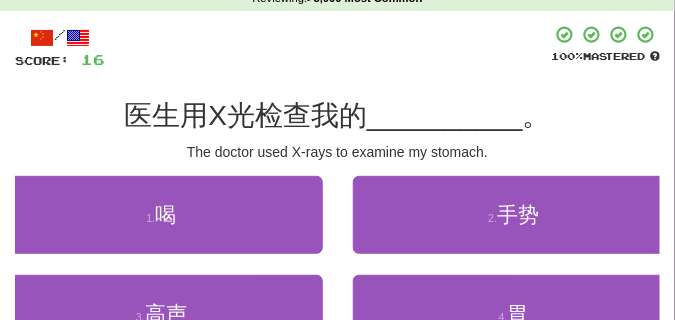 scroll, scrollTop: 150, scrollLeft: 0, axis: vertical 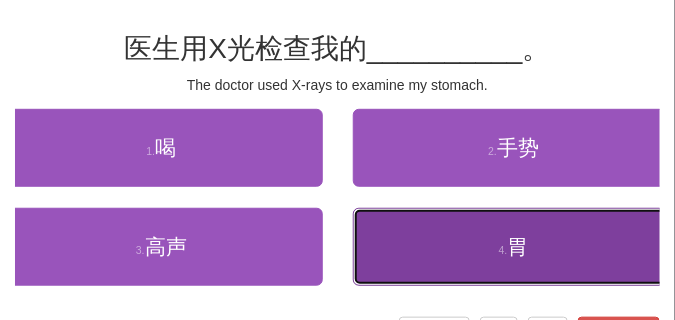 click on "4 .  胃" at bounding box center (514, 247) 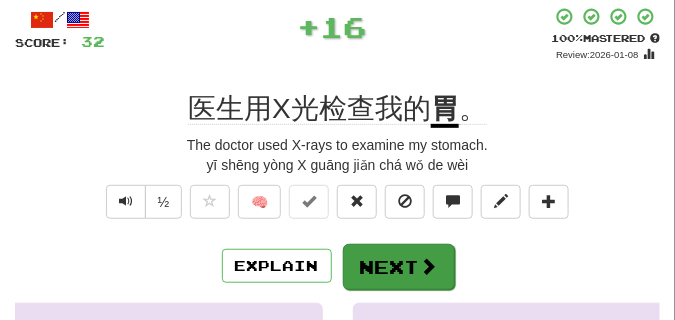 scroll, scrollTop: 0, scrollLeft: 0, axis: both 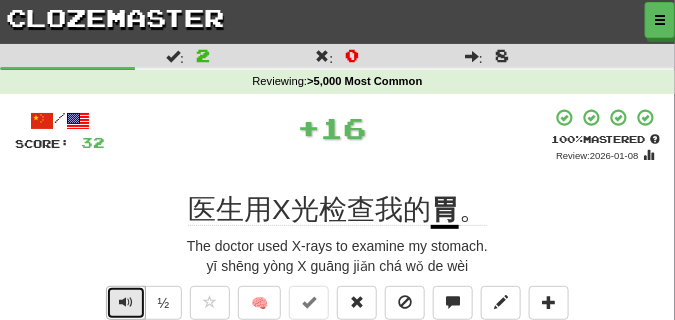 click at bounding box center (126, 302) 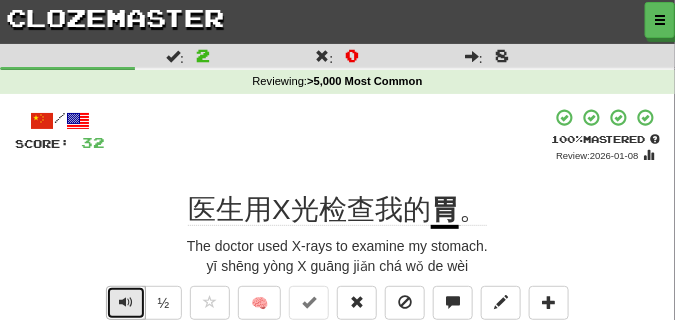 click at bounding box center [126, 302] 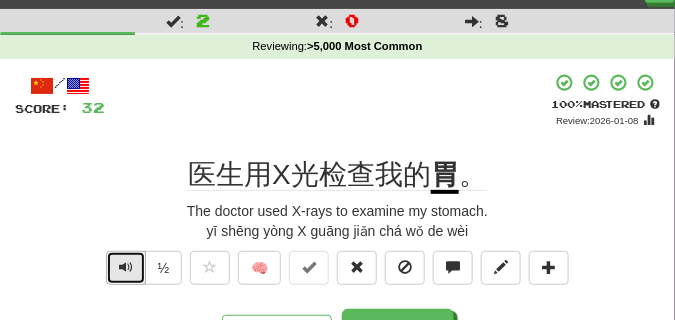 scroll, scrollTop: 50, scrollLeft: 0, axis: vertical 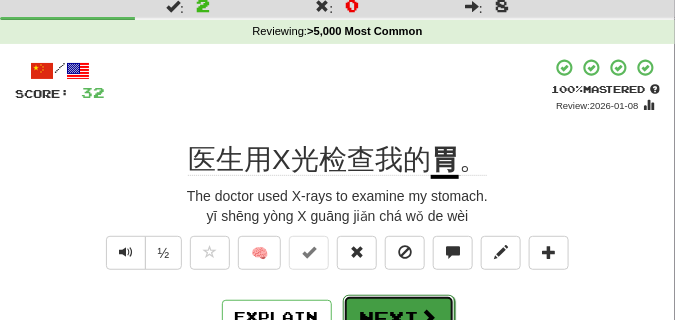 click on "Next" at bounding box center (399, 318) 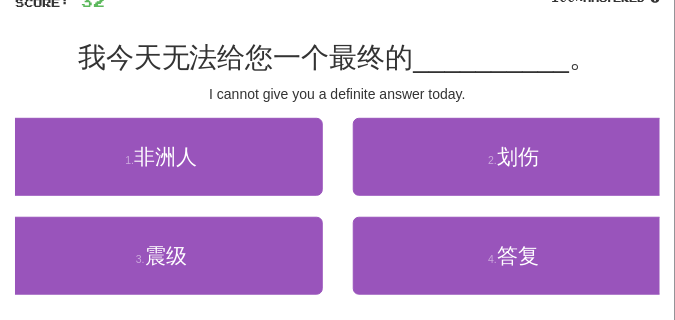 scroll, scrollTop: 150, scrollLeft: 0, axis: vertical 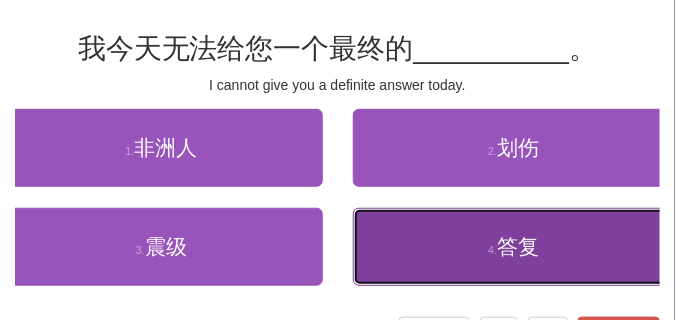 click on "4 .  答复" at bounding box center (514, 247) 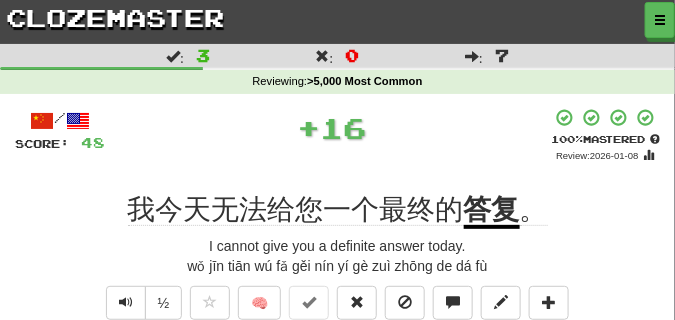 scroll, scrollTop: 100, scrollLeft: 0, axis: vertical 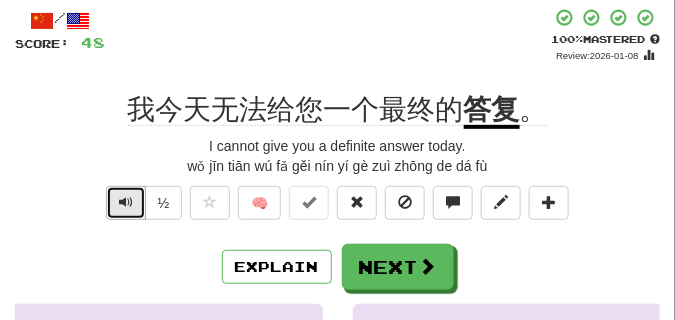 click at bounding box center (126, 202) 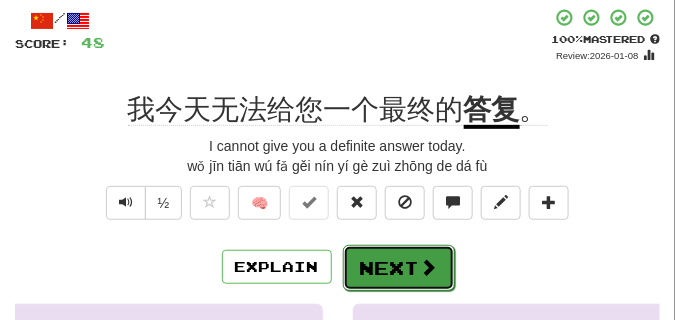 click on "Next" at bounding box center [399, 268] 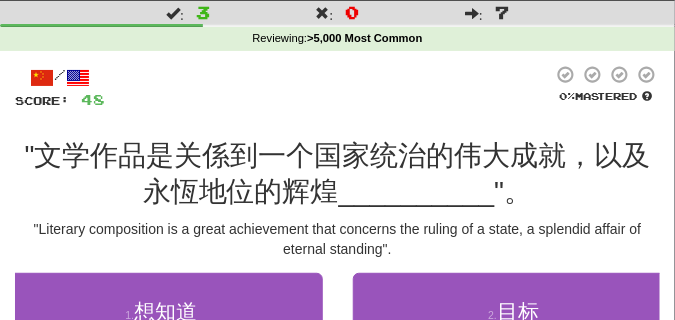 scroll, scrollTop: 0, scrollLeft: 0, axis: both 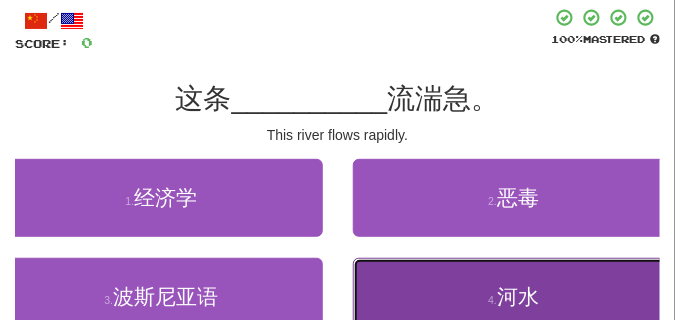 click on "4 .  河水" at bounding box center (514, 297) 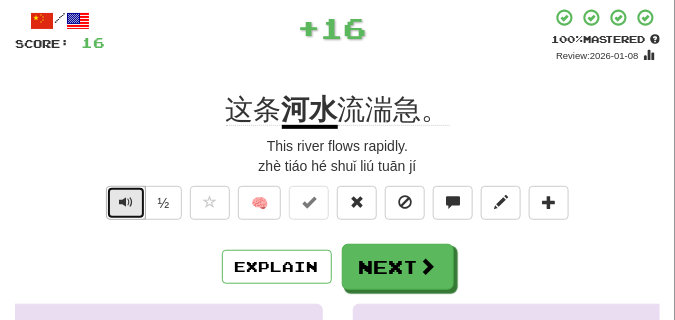 click at bounding box center [126, 203] 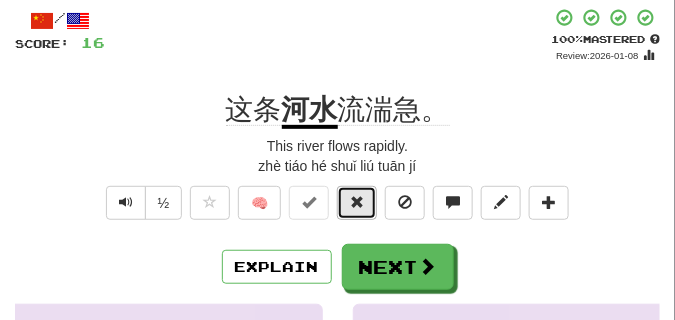 click at bounding box center (357, 203) 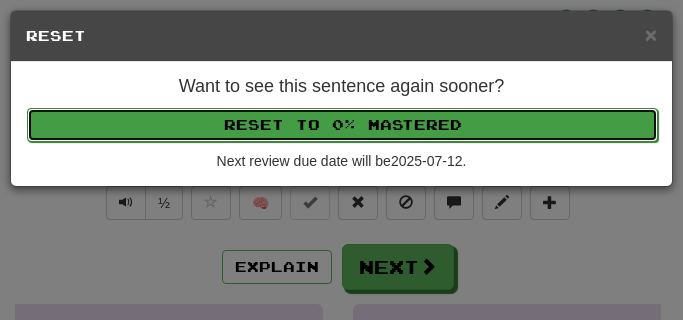 click on "Reset to 0% Mastered" at bounding box center [342, 125] 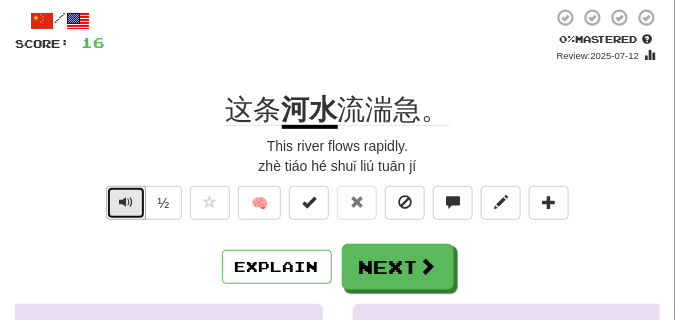 click at bounding box center (126, 203) 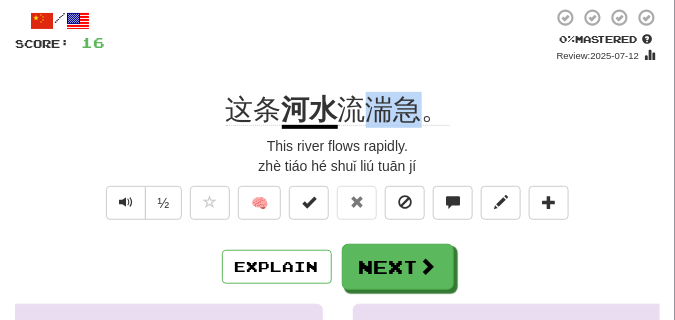 drag, startPoint x: 370, startPoint y: 105, endPoint x: 411, endPoint y: 107, distance: 41.04875 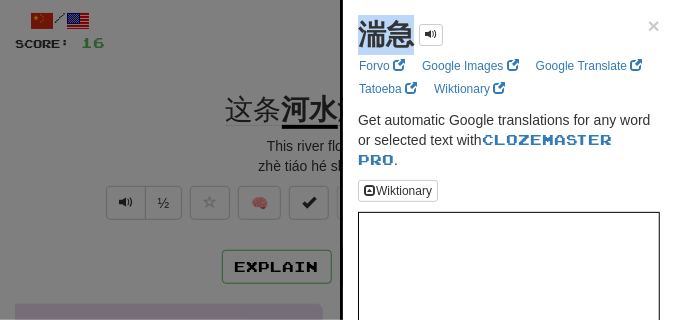 drag, startPoint x: 355, startPoint y: 44, endPoint x: 406, endPoint y: 44, distance: 51 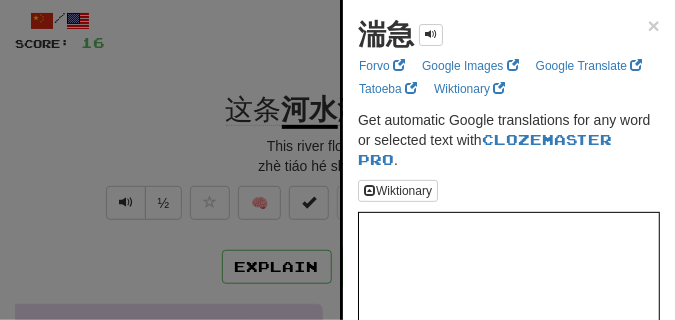 drag, startPoint x: 167, startPoint y: 67, endPoint x: 177, endPoint y: 73, distance: 11.661903 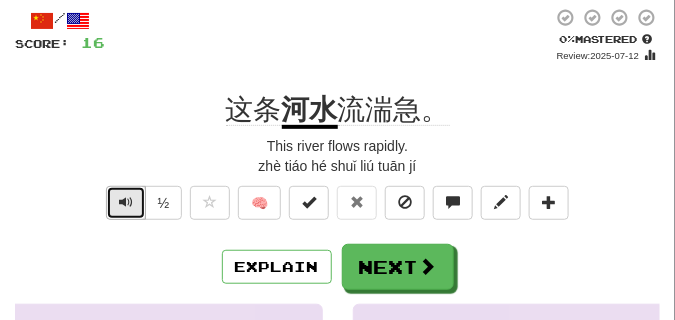 click at bounding box center (126, 202) 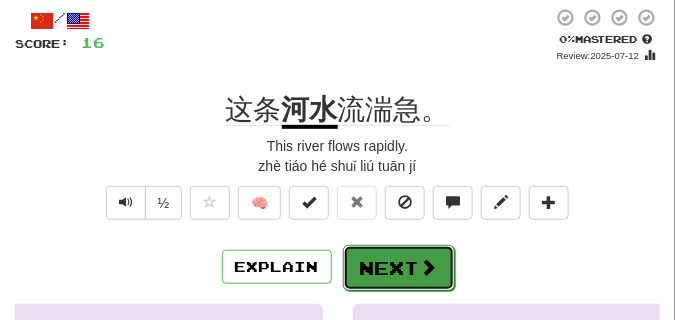 click on "Next" at bounding box center [399, 268] 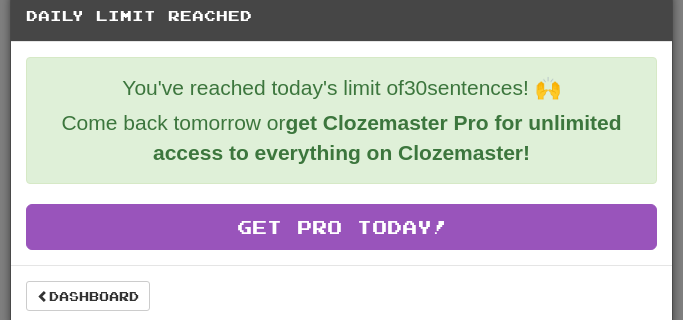 scroll, scrollTop: 36, scrollLeft: 0, axis: vertical 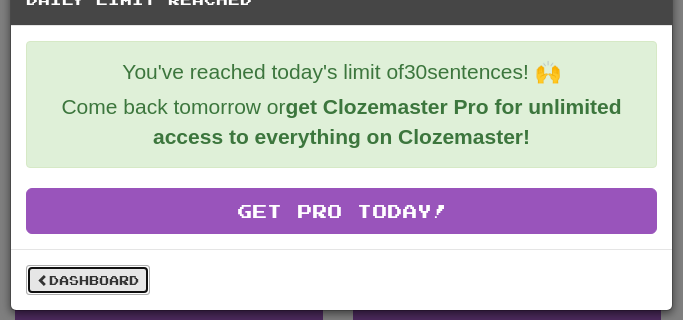 click on "Dashboard" at bounding box center [88, 280] 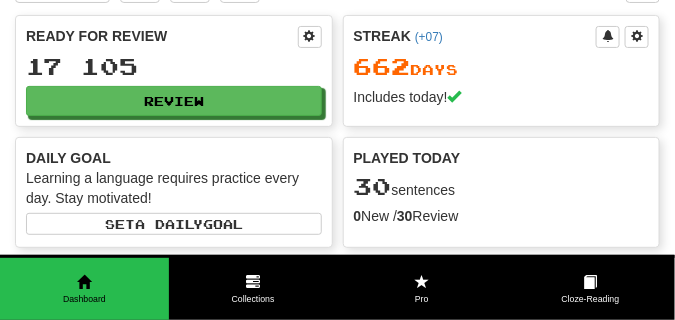 scroll, scrollTop: 0, scrollLeft: 0, axis: both 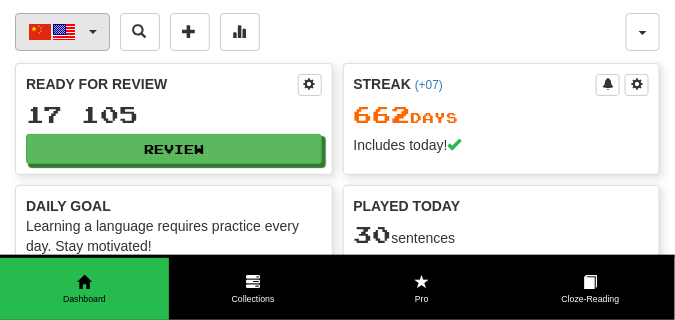 click at bounding box center [93, 32] 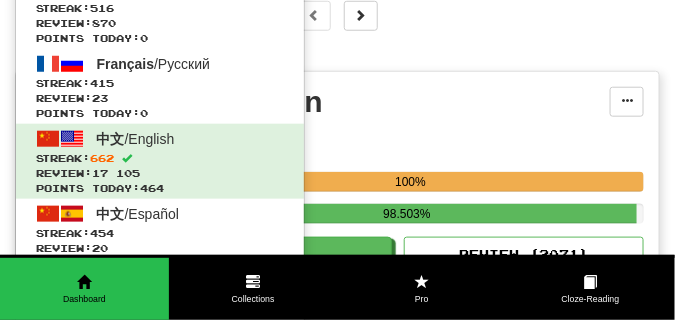 scroll, scrollTop: 350, scrollLeft: 0, axis: vertical 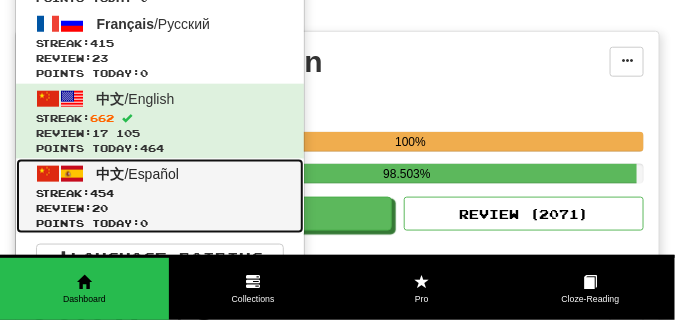 click on "Streak:  454" at bounding box center (160, 193) 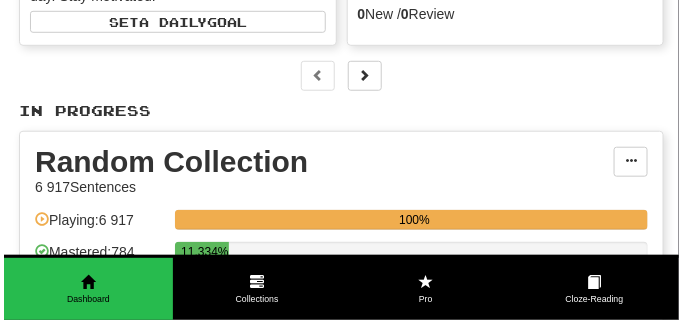 scroll, scrollTop: 350, scrollLeft: 0, axis: vertical 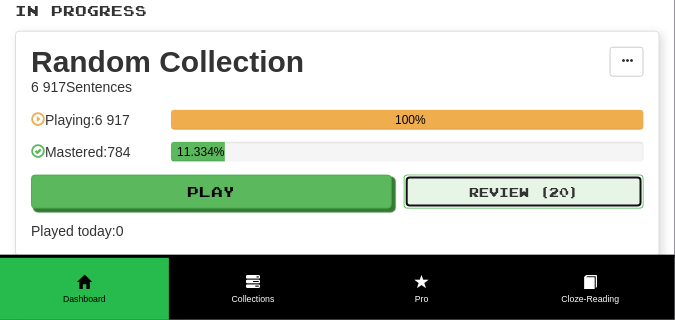 click on "Review ( 20 )" at bounding box center [524, 192] 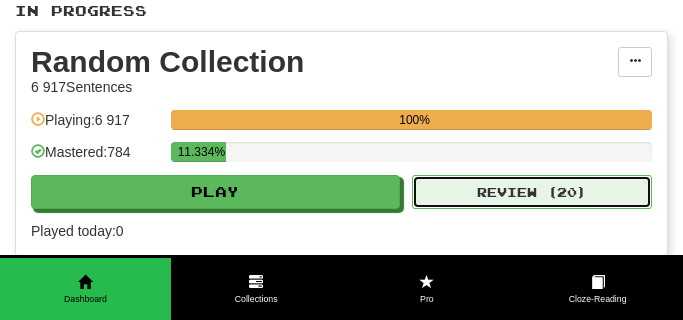 select on "**" 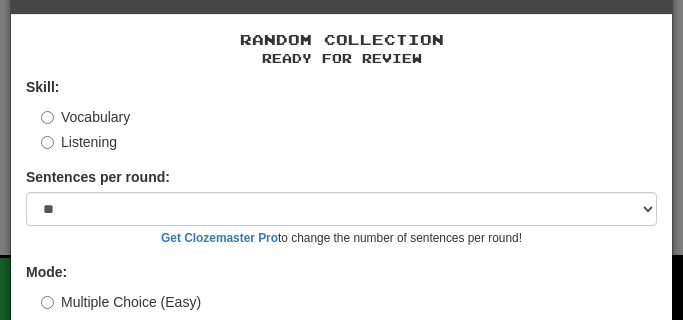 scroll, scrollTop: 161, scrollLeft: 0, axis: vertical 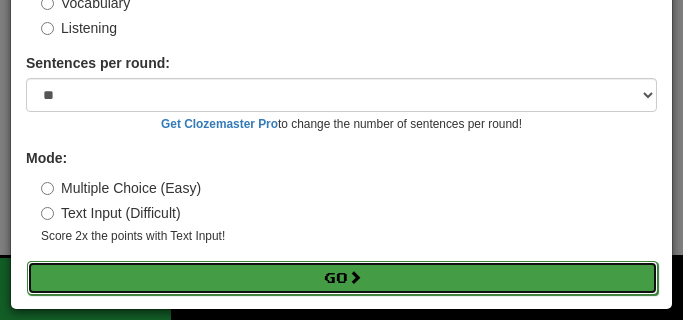 click on "Go" at bounding box center [342, 278] 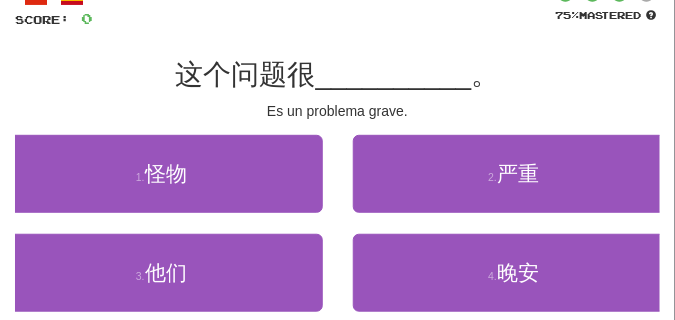 scroll, scrollTop: 150, scrollLeft: 0, axis: vertical 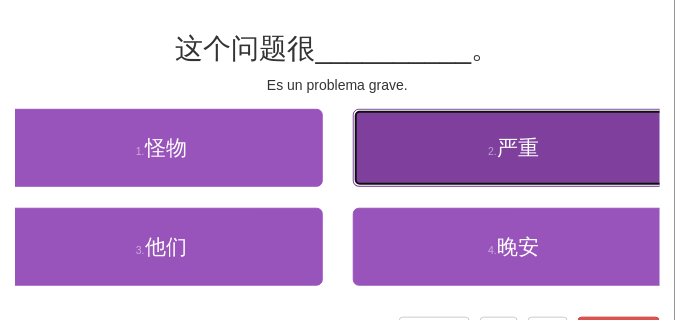 click on "2 .  严重" at bounding box center (514, 148) 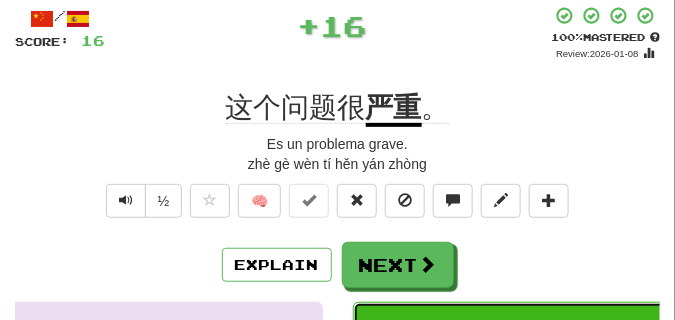 scroll, scrollTop: 50, scrollLeft: 0, axis: vertical 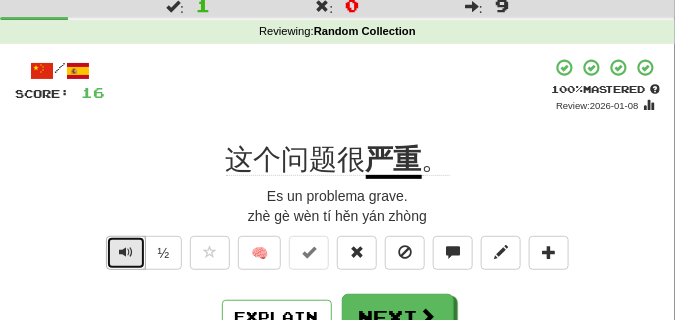 click at bounding box center (126, 253) 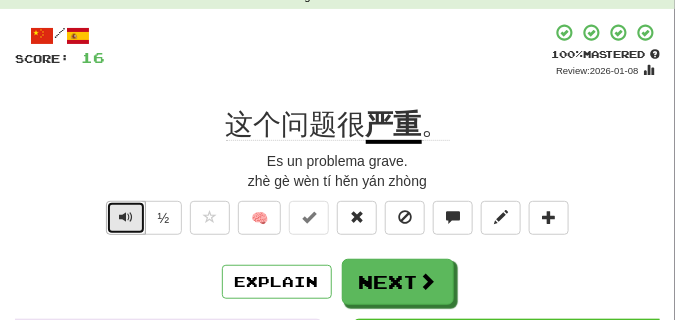scroll, scrollTop: 100, scrollLeft: 0, axis: vertical 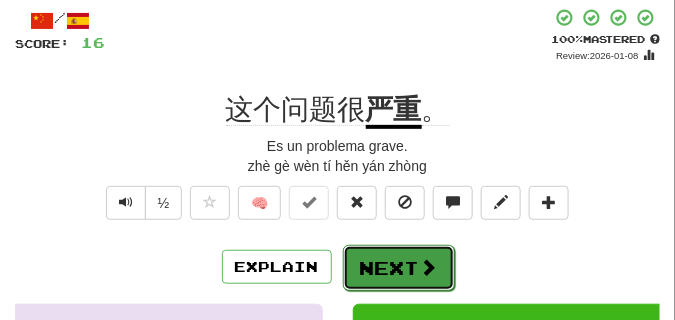 click at bounding box center (429, 267) 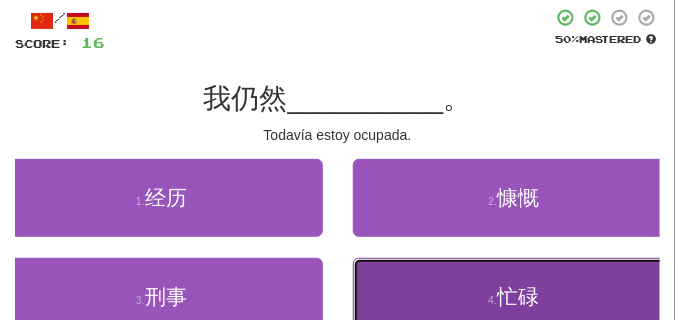 click on "4 .  忙碌" at bounding box center (514, 297) 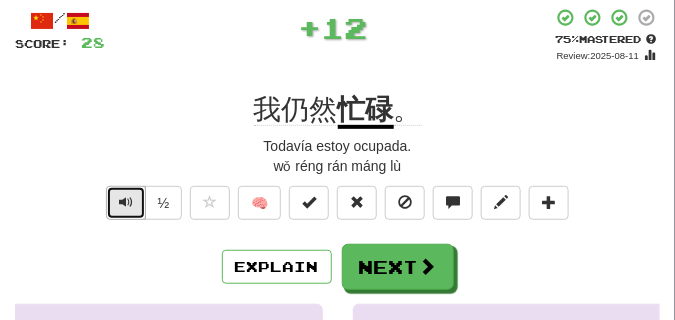 click at bounding box center (126, 202) 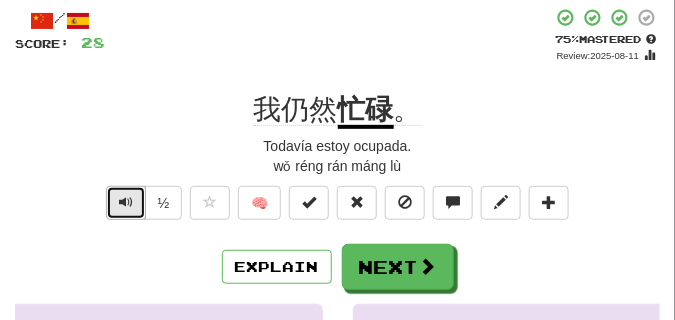 click at bounding box center [126, 202] 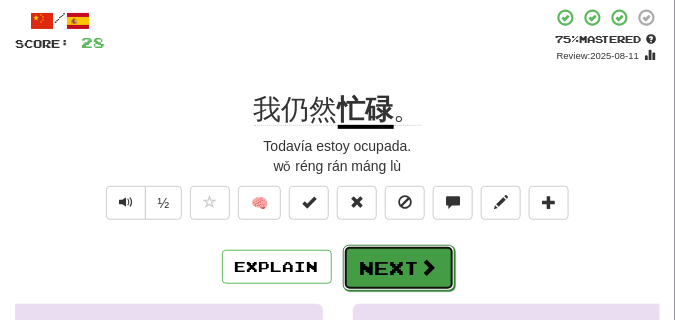 click on "Next" at bounding box center [399, 268] 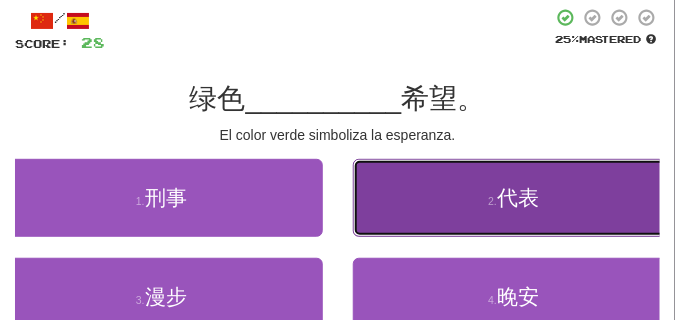 click on "2 .  代表" at bounding box center (514, 198) 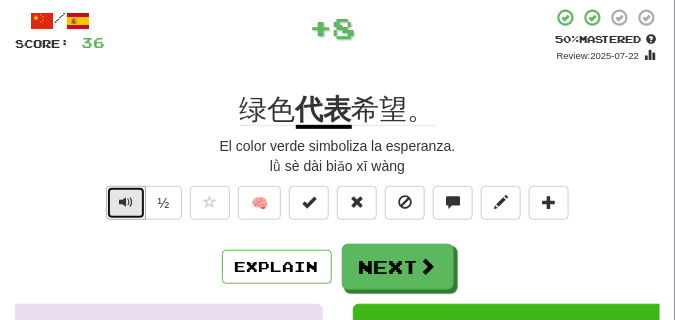 click at bounding box center (126, 202) 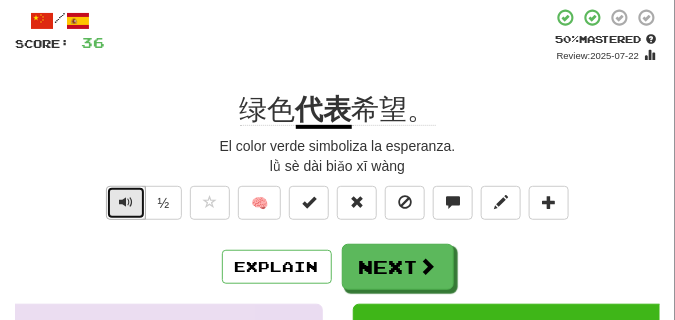 click at bounding box center [126, 202] 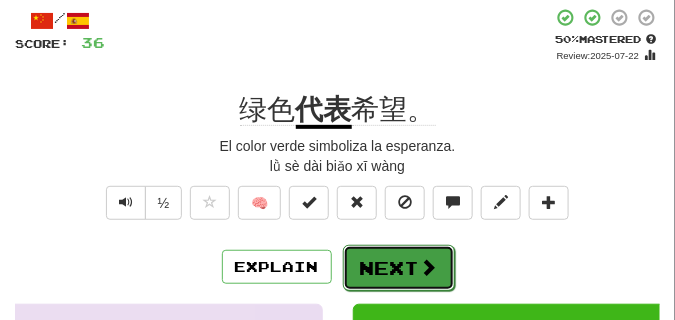 click on "Next" at bounding box center (399, 268) 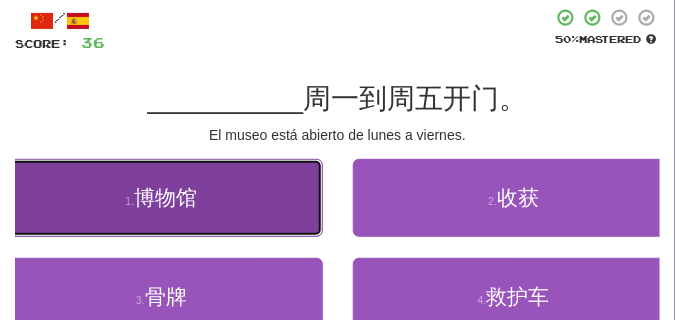 click on "1 .  博物馆" at bounding box center (161, 198) 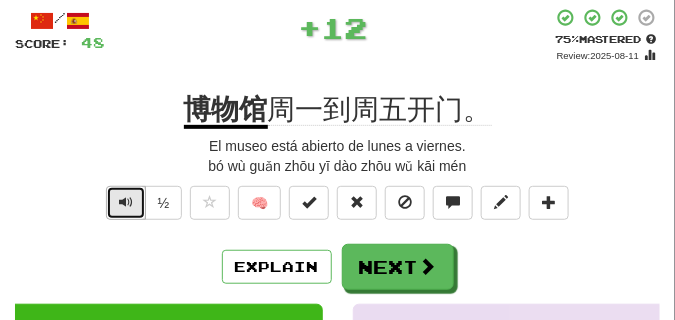 click at bounding box center (126, 203) 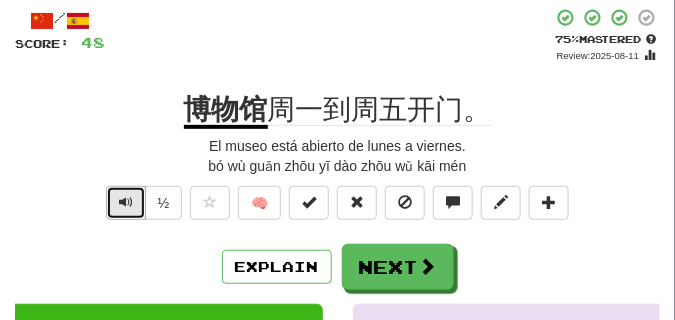 click at bounding box center (126, 203) 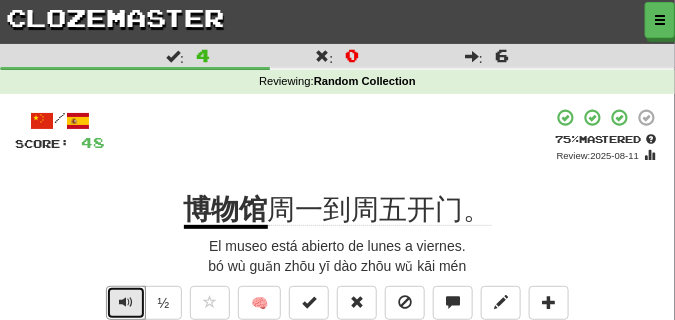 scroll, scrollTop: 50, scrollLeft: 0, axis: vertical 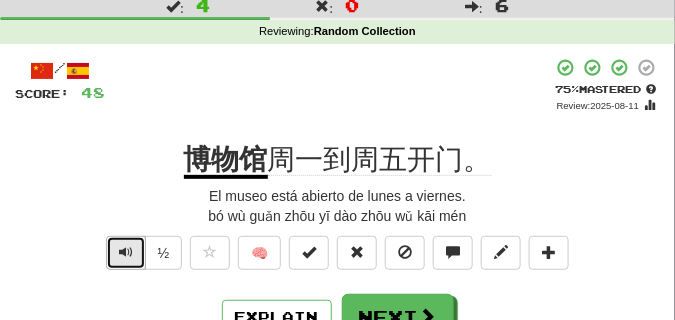 click at bounding box center [126, 252] 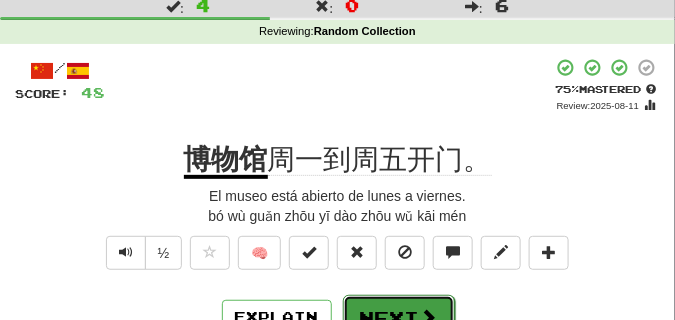 click on "Next" at bounding box center [399, 318] 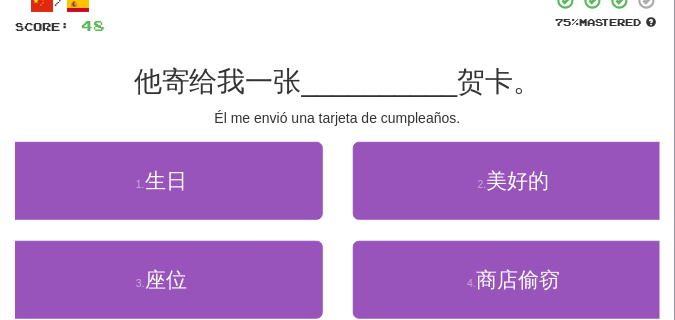 scroll, scrollTop: 100, scrollLeft: 0, axis: vertical 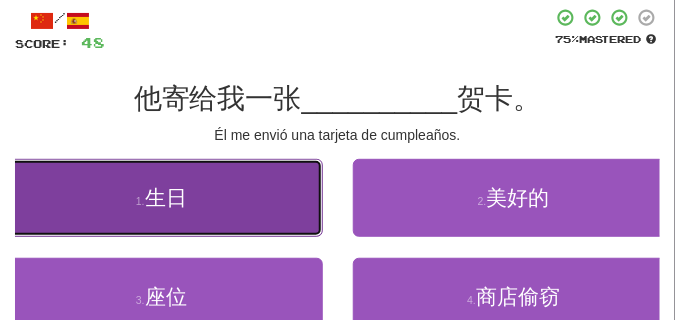 click on "1 .  生日" at bounding box center [161, 198] 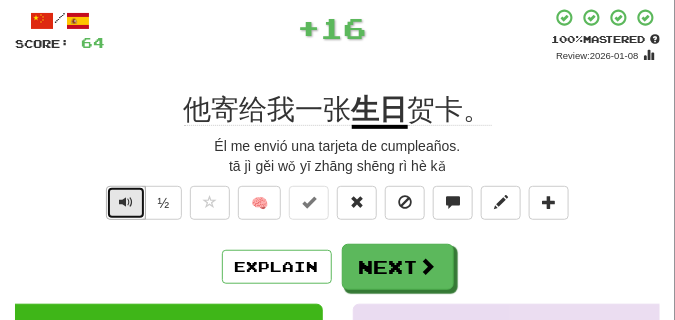 click at bounding box center [126, 202] 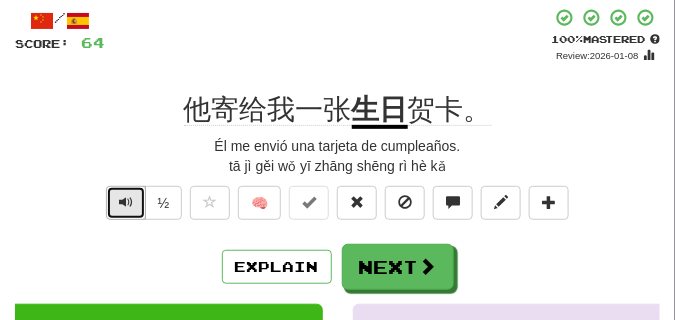 click at bounding box center (126, 202) 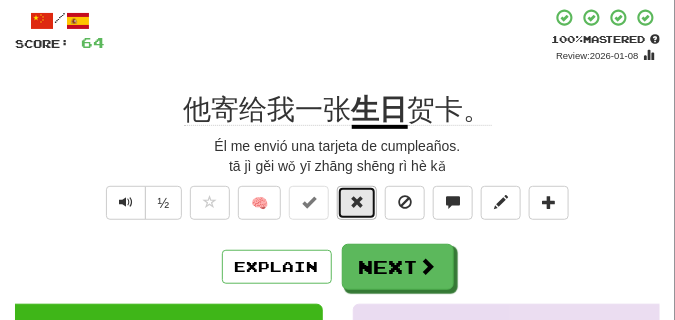 click at bounding box center [357, 202] 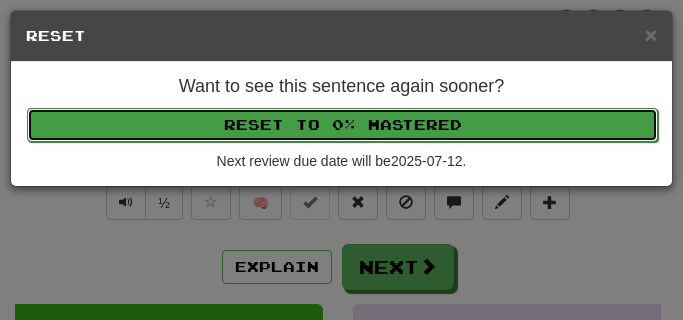 click on "Reset to 0% Mastered" at bounding box center (342, 125) 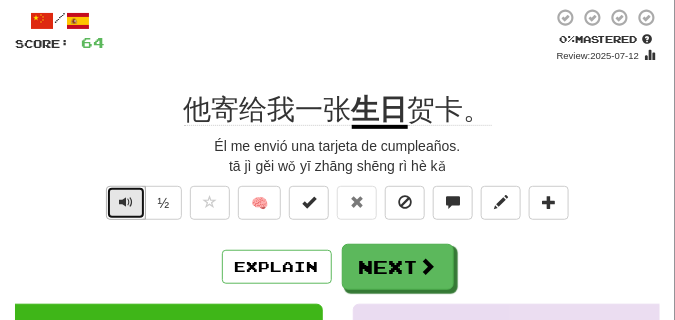 click at bounding box center [126, 202] 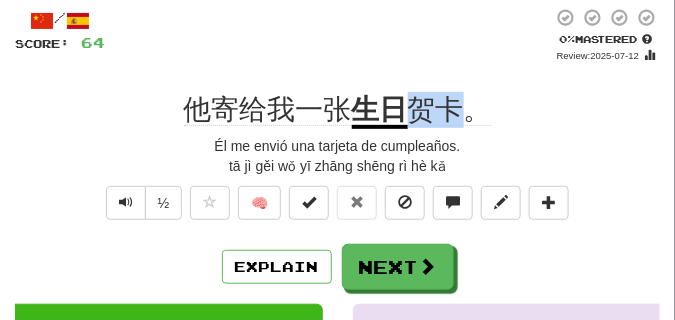 drag, startPoint x: 407, startPoint y: 107, endPoint x: 477, endPoint y: 107, distance: 70 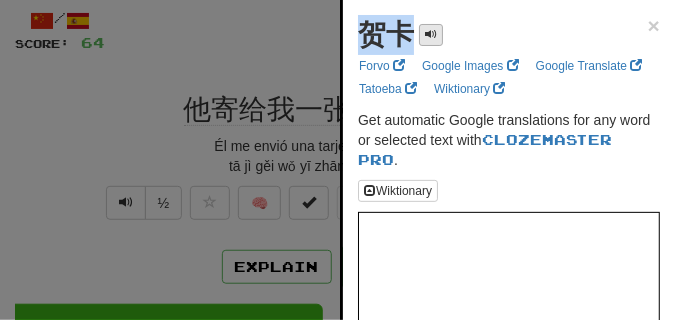 drag, startPoint x: 354, startPoint y: 30, endPoint x: 424, endPoint y: 33, distance: 70.064255 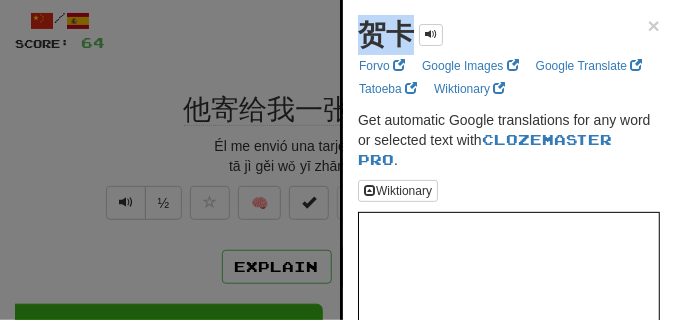 copy on "贺卡" 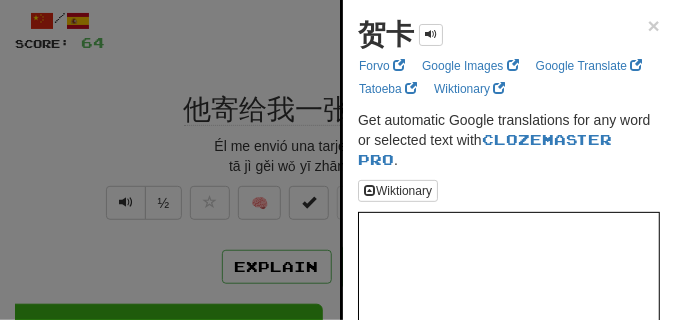 click at bounding box center [337, 160] 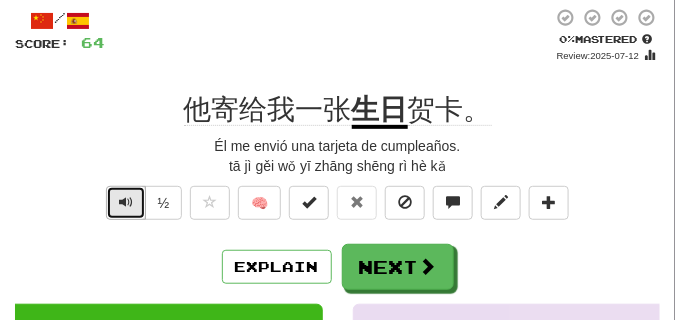 click at bounding box center [126, 202] 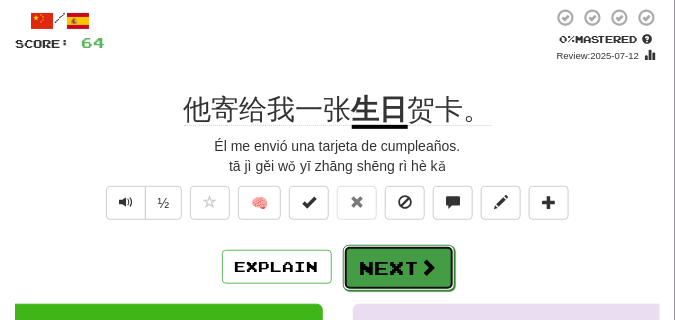 click on "Next" at bounding box center [399, 268] 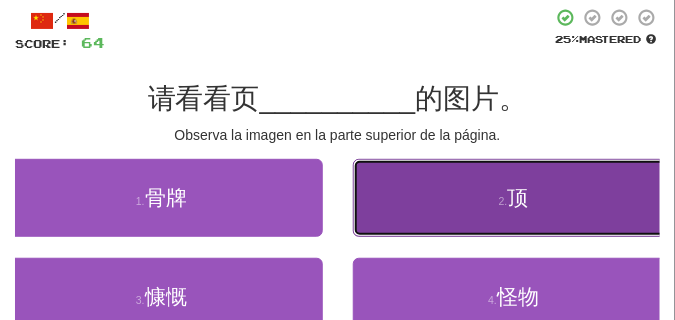 click on "2 .  顶" at bounding box center (514, 198) 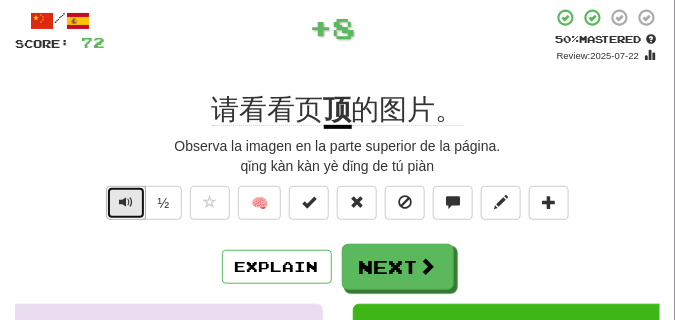 click at bounding box center [126, 202] 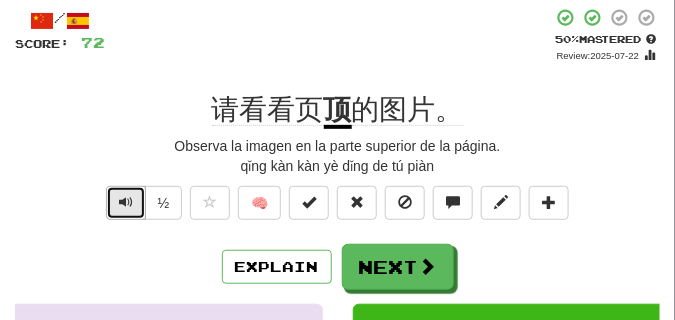 click at bounding box center (126, 202) 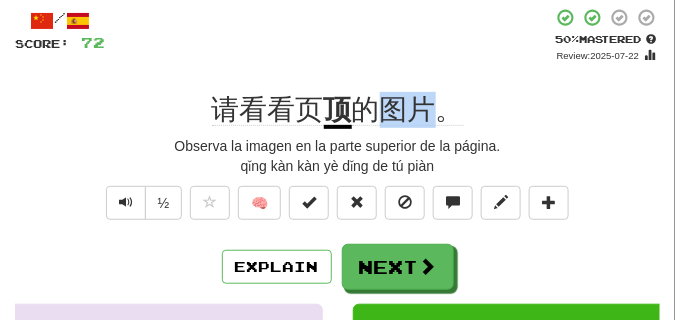 drag, startPoint x: 380, startPoint y: 107, endPoint x: 430, endPoint y: 107, distance: 50 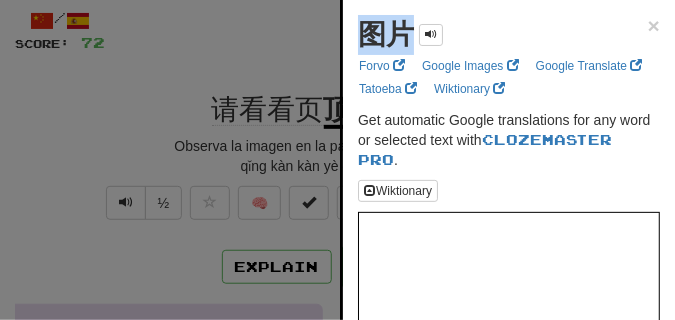 drag, startPoint x: 355, startPoint y: 31, endPoint x: 409, endPoint y: 37, distance: 54.33231 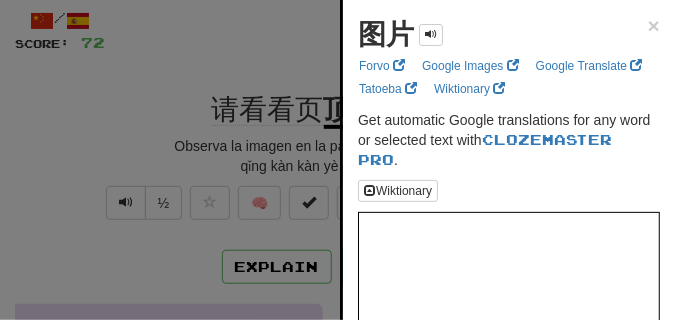 click at bounding box center (337, 160) 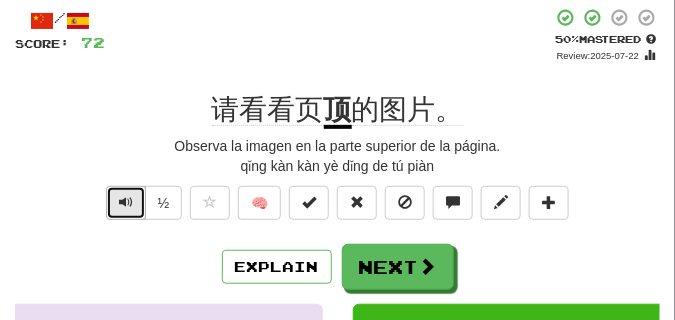 click at bounding box center (126, 203) 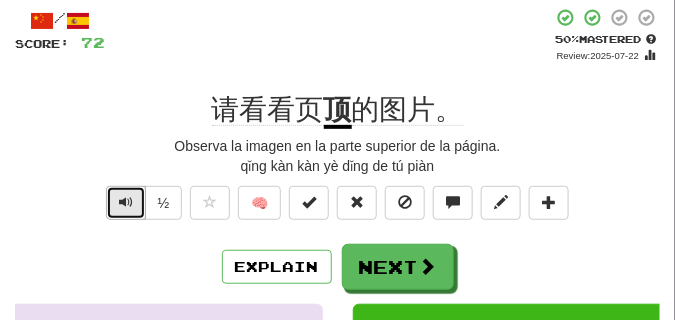 click at bounding box center [126, 203] 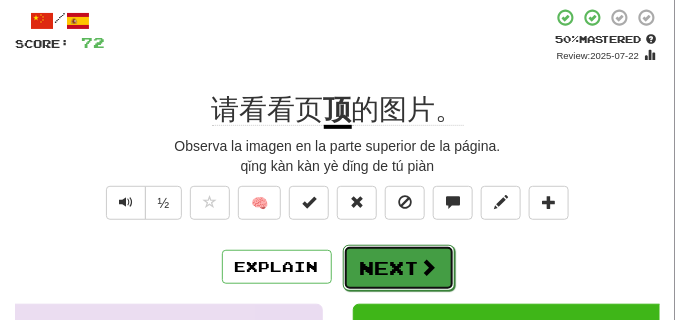 click on "Next" at bounding box center [399, 268] 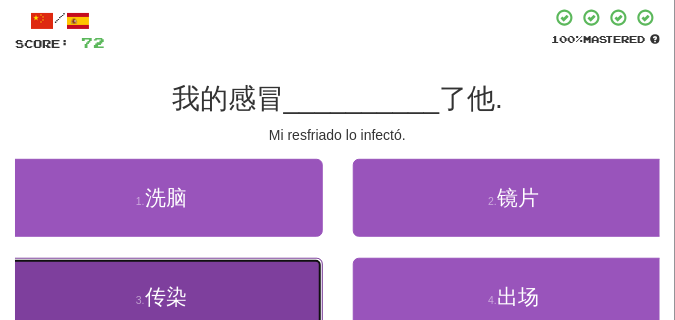click on "3 .  传染" at bounding box center (161, 297) 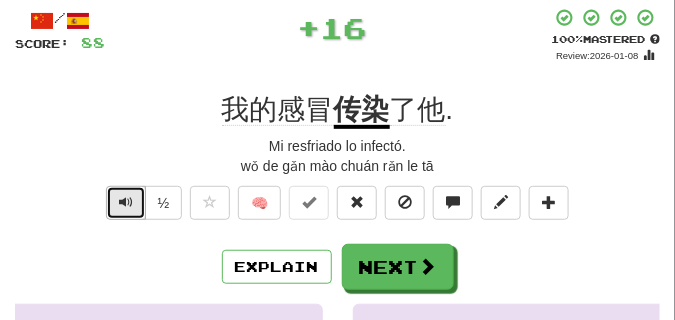 click at bounding box center (126, 202) 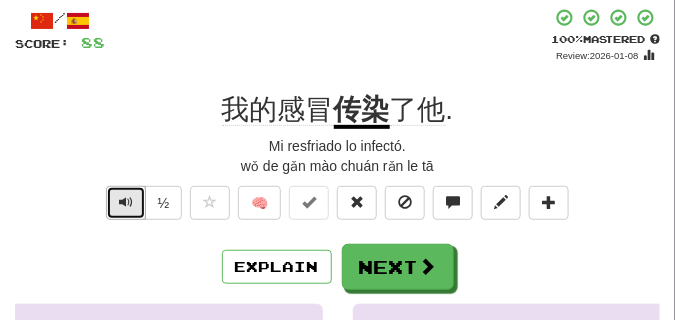 click at bounding box center [126, 202] 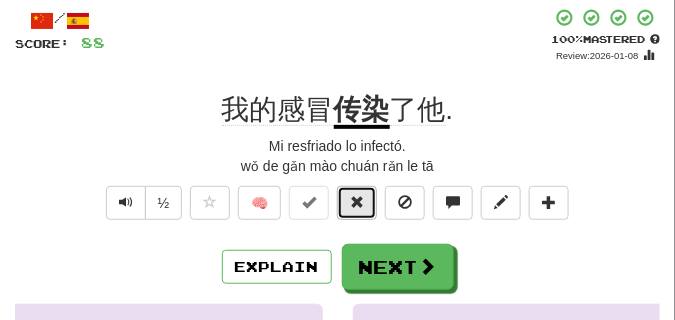 click at bounding box center (357, 203) 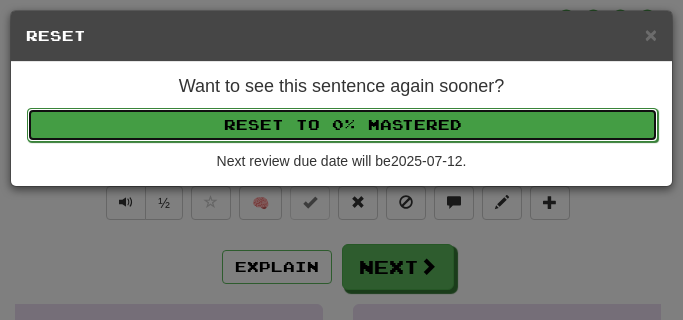 click on "Reset to 0% Mastered" at bounding box center (342, 125) 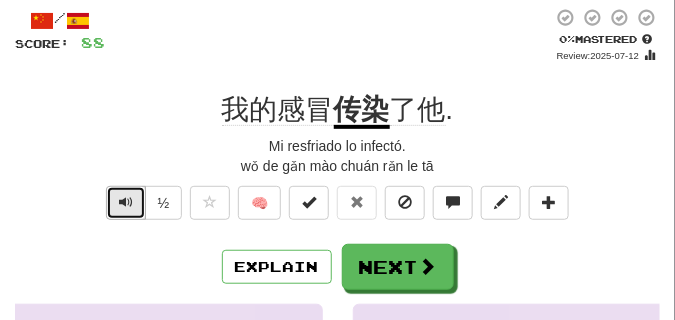 click at bounding box center (126, 202) 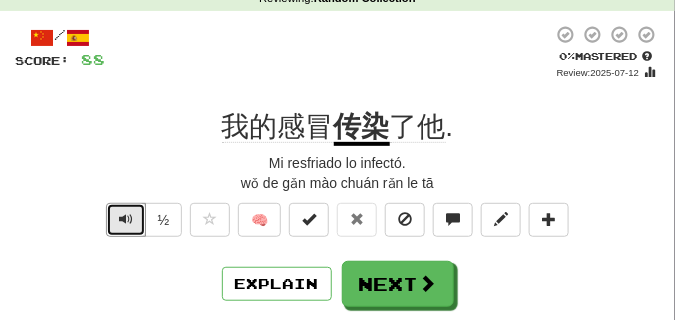 scroll, scrollTop: 100, scrollLeft: 0, axis: vertical 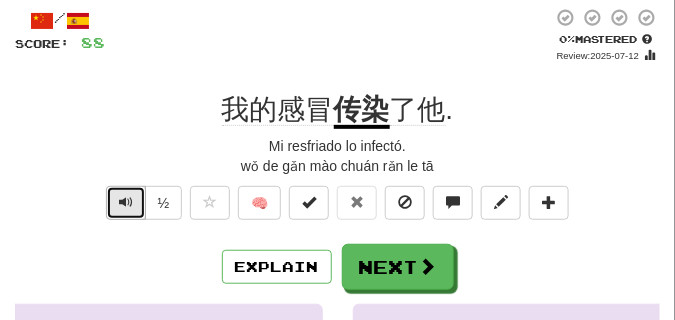 click at bounding box center [126, 203] 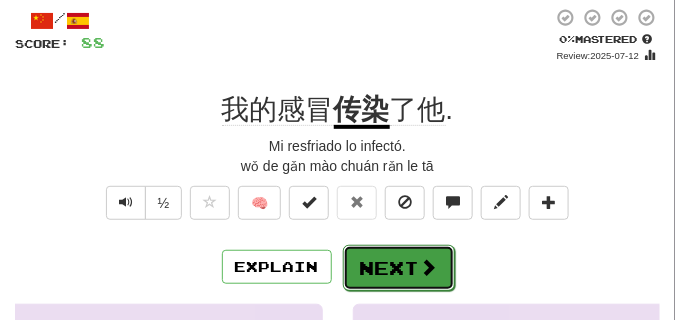 click on "Next" at bounding box center (399, 268) 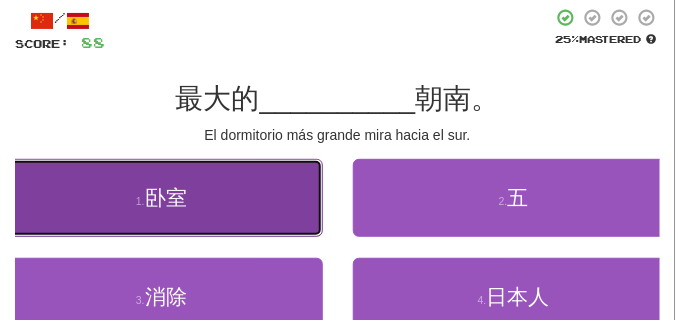 click on "1 .  卧室" at bounding box center (161, 198) 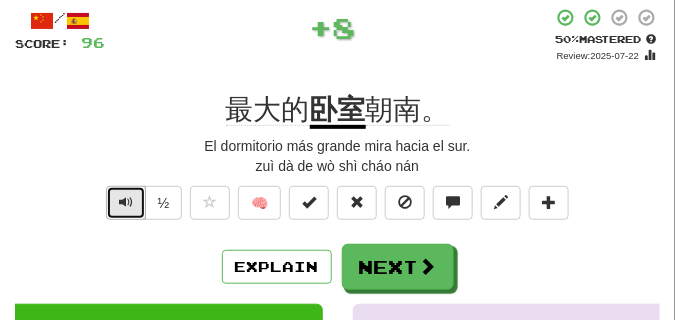 click at bounding box center [126, 202] 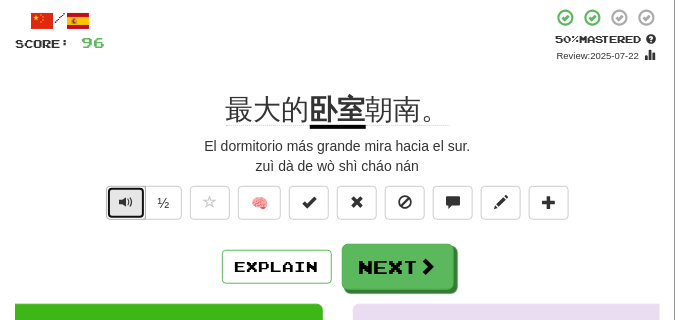 click at bounding box center [126, 202] 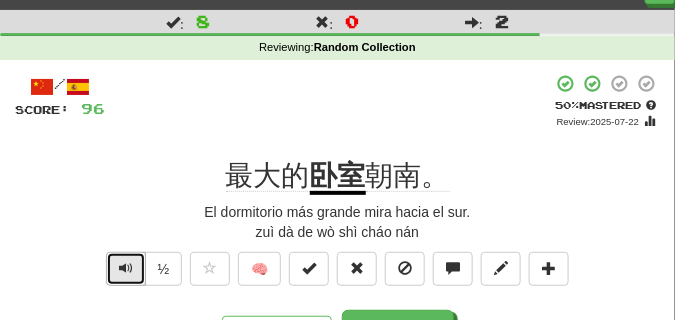 scroll, scrollTop: 50, scrollLeft: 0, axis: vertical 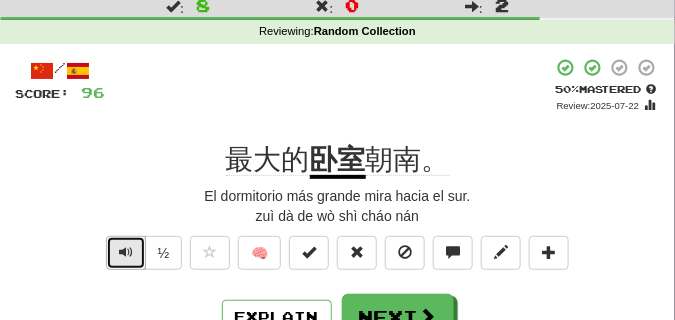 click at bounding box center (126, 253) 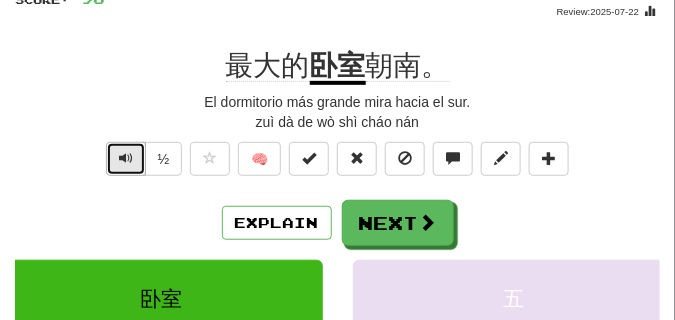 scroll, scrollTop: 150, scrollLeft: 0, axis: vertical 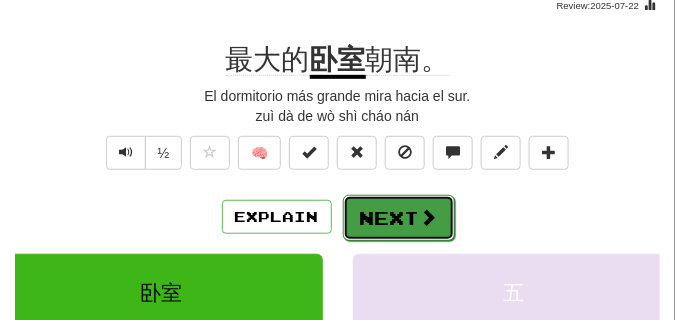 click on "Next" at bounding box center [399, 218] 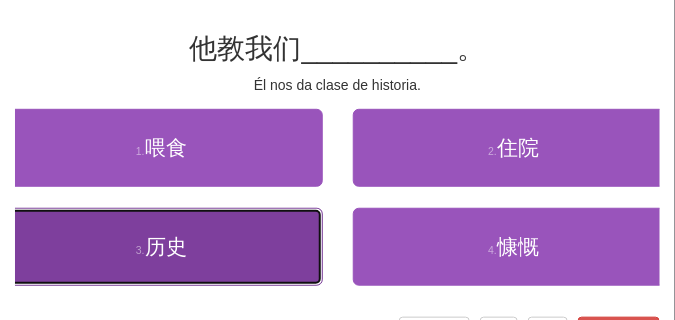 click on "3 .  历史" at bounding box center (161, 247) 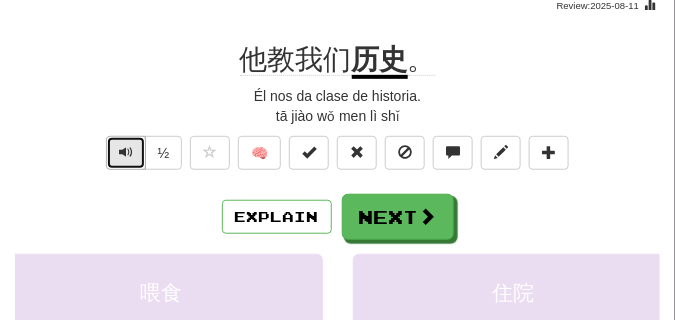 click at bounding box center [126, 153] 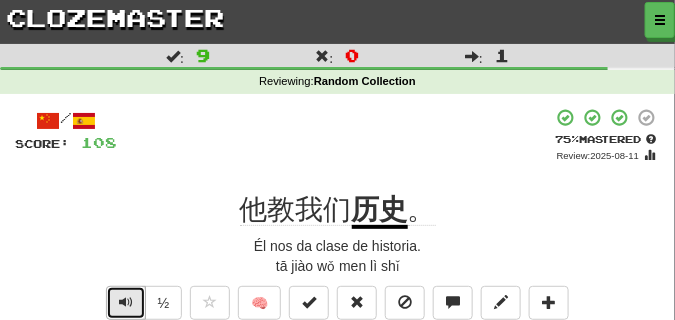 scroll, scrollTop: 50, scrollLeft: 0, axis: vertical 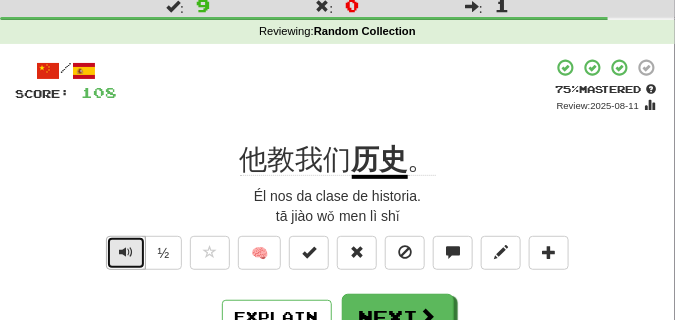click at bounding box center (126, 252) 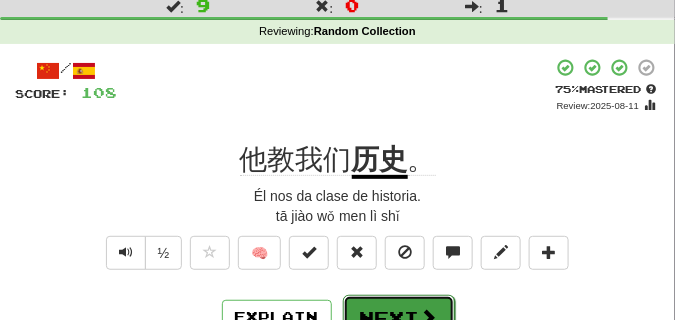 click on "Next" at bounding box center [399, 318] 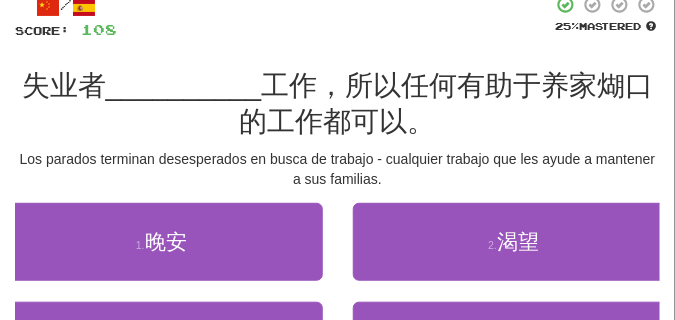 scroll, scrollTop: 100, scrollLeft: 0, axis: vertical 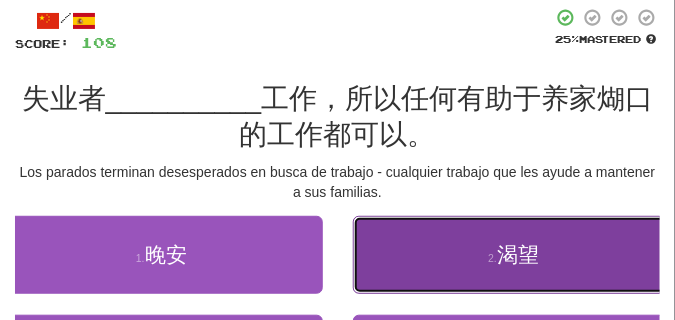 click on "2 .  渴望" at bounding box center (514, 255) 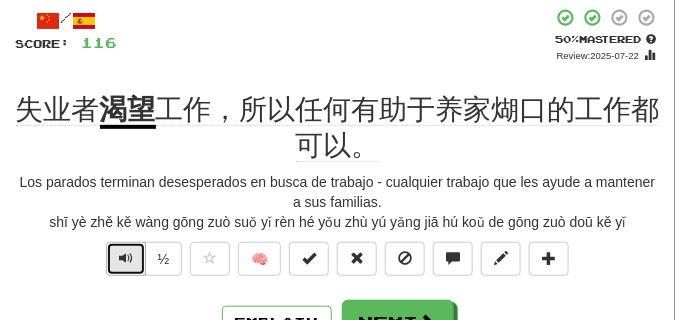 click at bounding box center [126, 258] 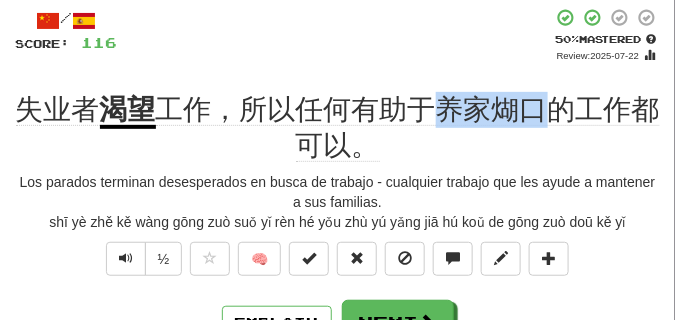 drag, startPoint x: 436, startPoint y: 113, endPoint x: 548, endPoint y: 120, distance: 112.21854 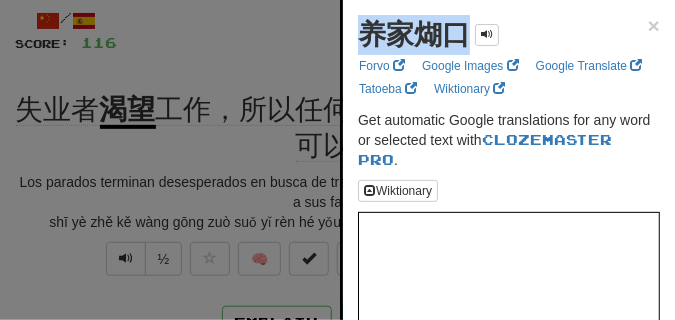 drag, startPoint x: 362, startPoint y: 40, endPoint x: 460, endPoint y: 41, distance: 98.005104 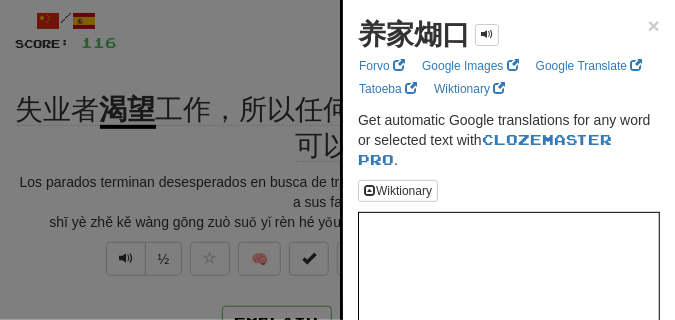 click at bounding box center [337, 160] 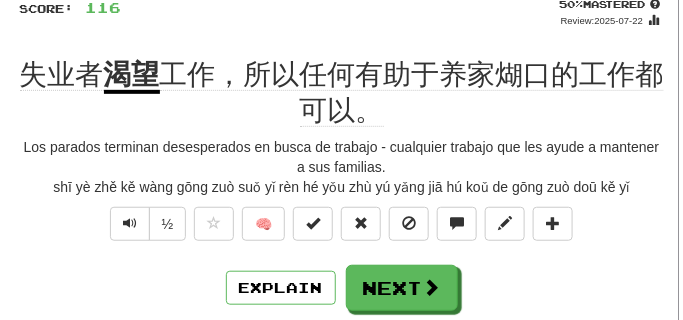 scroll, scrollTop: 150, scrollLeft: 0, axis: vertical 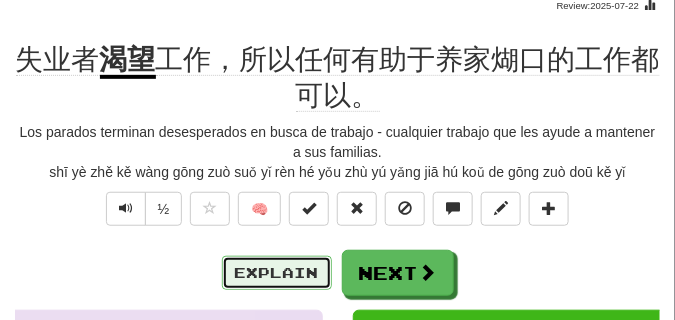 click on "Explain" at bounding box center (277, 273) 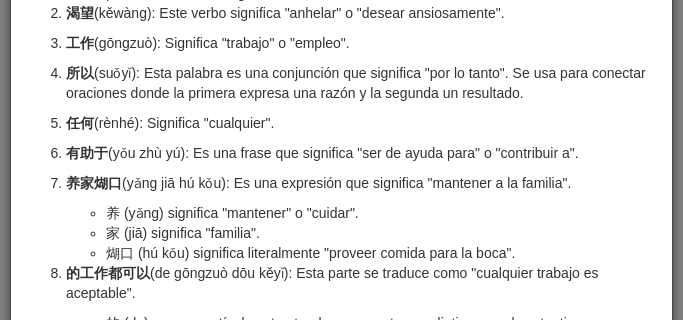 scroll, scrollTop: 250, scrollLeft: 0, axis: vertical 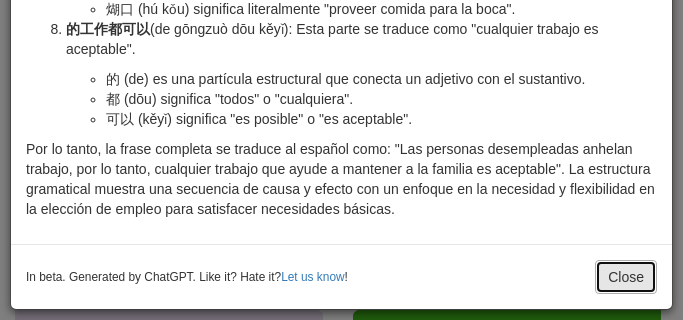 click on "Close" at bounding box center (626, 277) 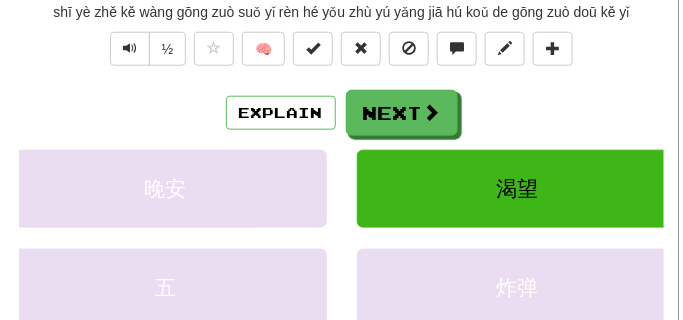 scroll, scrollTop: 450, scrollLeft: 0, axis: vertical 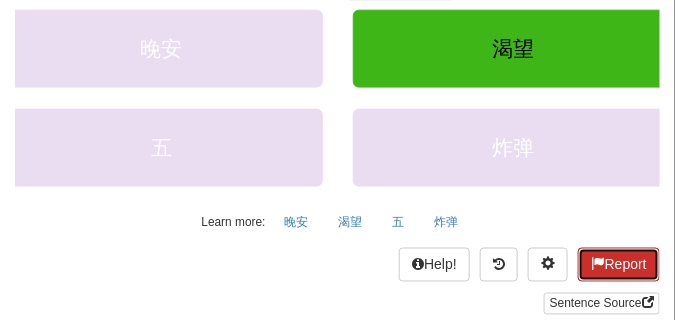 click on "Report" at bounding box center (619, 265) 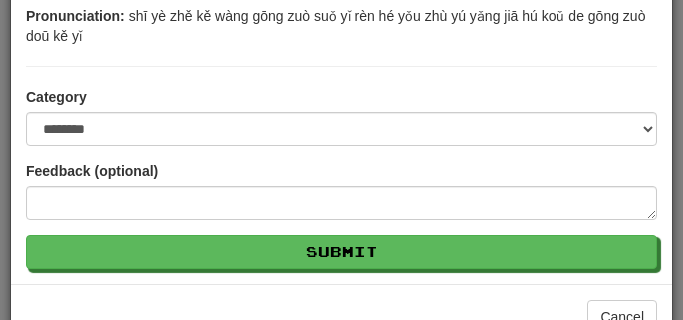 scroll, scrollTop: 350, scrollLeft: 0, axis: vertical 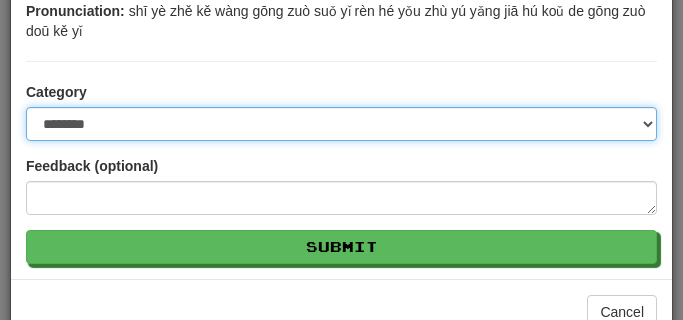 click on "**********" at bounding box center (341, 124) 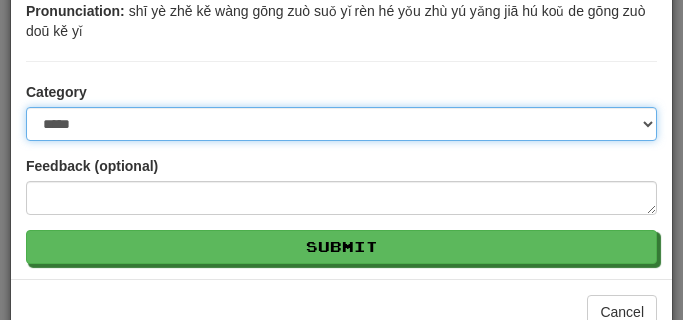 click on "**********" at bounding box center (341, 124) 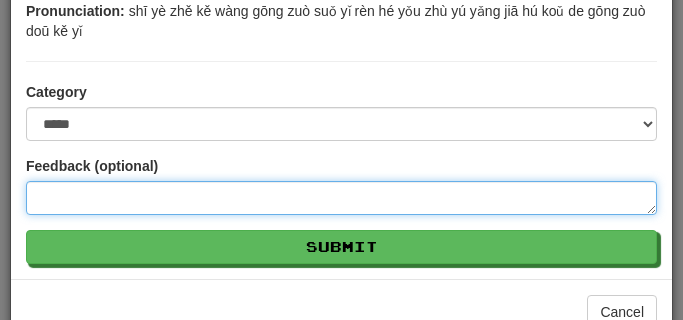 paste on "**" 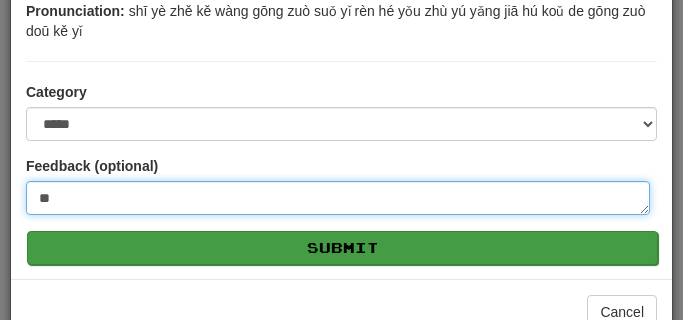 type on "**" 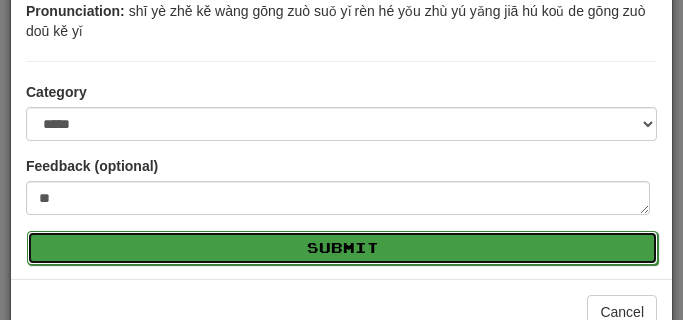 click on "Submit" at bounding box center (342, 248) 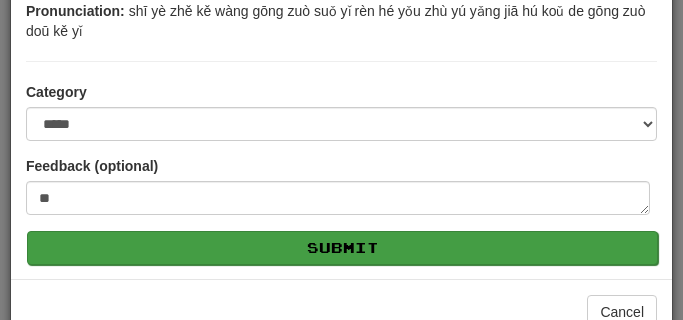 type on "*" 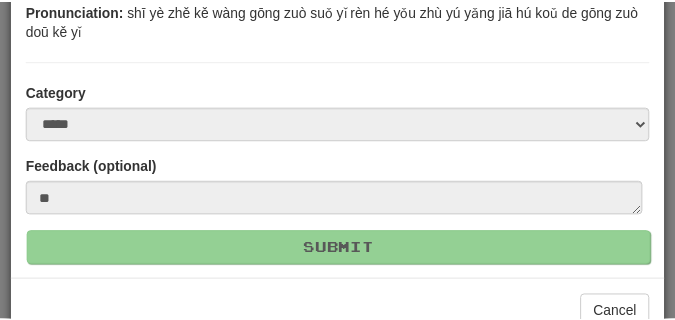 scroll, scrollTop: 83, scrollLeft: 0, axis: vertical 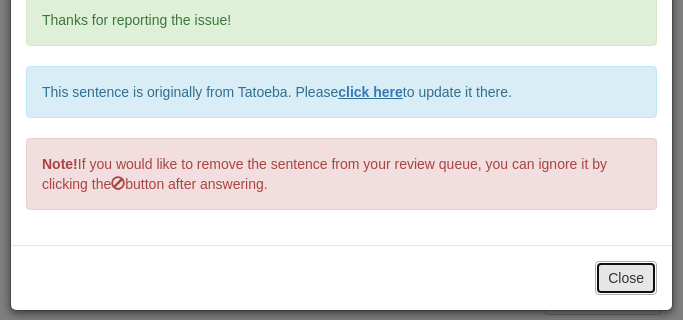 click on "Close" at bounding box center [626, 278] 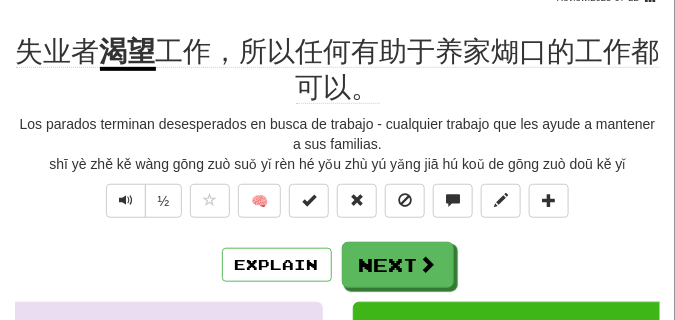 scroll, scrollTop: 100, scrollLeft: 0, axis: vertical 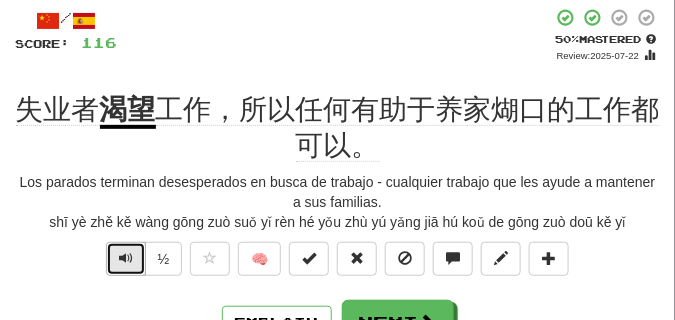 click at bounding box center [126, 258] 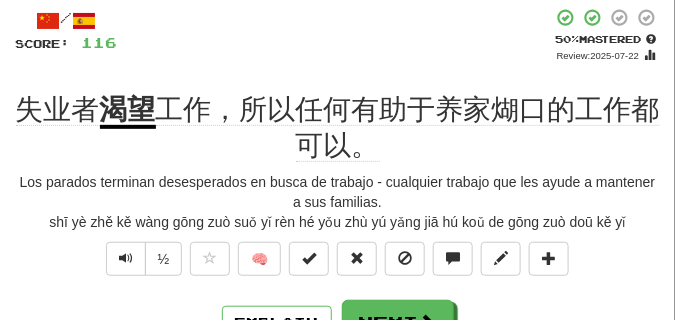 click on "/  Score:   116 + 8 50 %  Mastered Review:  2025-07-22 失业者 渴望 工作，所以任何有助于养家煳口的工作都可以。 Los parados terminan desesperados en busca de trabajo - cualquier trabajo que les ayude a mantener a sus familias. shī yè zhě kě wàng gōng zuò suǒ yǐ rèn hé yǒu zhù yú yǎng jiā hú koǔ de gōng zuò doū kě yǐ ½ 🧠 Explain Next 晚安 渴望 五 炸弹 Learn more: 晚安 渴望 五 炸弹  Help!  Report Sentence Source" at bounding box center [337, 336] 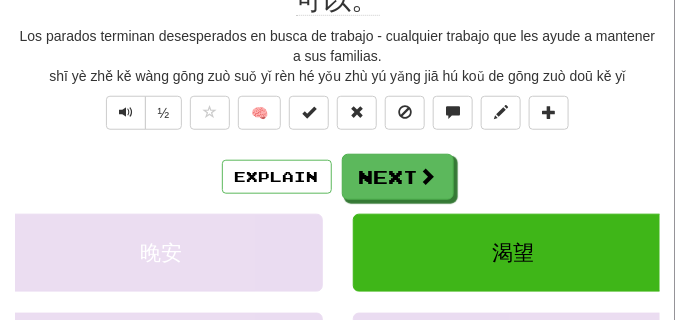 scroll, scrollTop: 250, scrollLeft: 0, axis: vertical 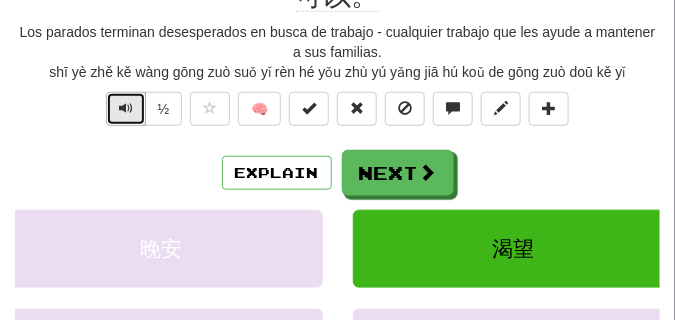 click at bounding box center (126, 109) 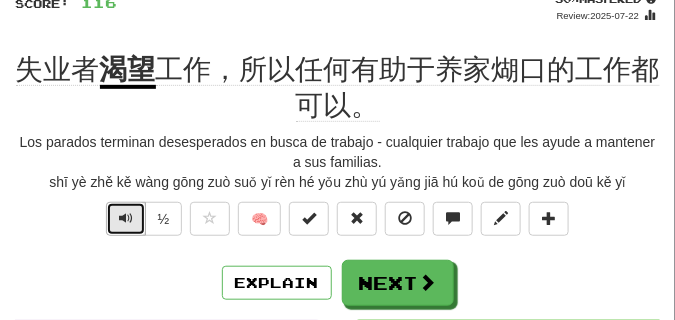 scroll, scrollTop: 150, scrollLeft: 0, axis: vertical 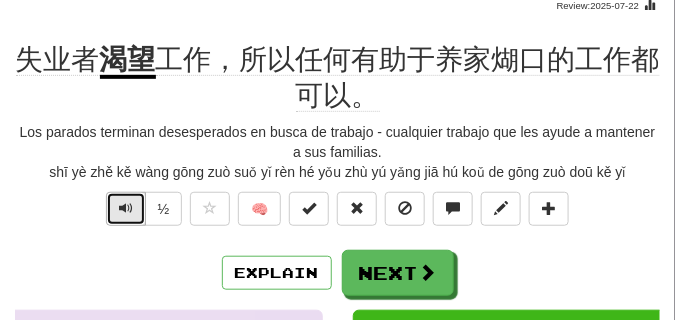 click at bounding box center (126, 209) 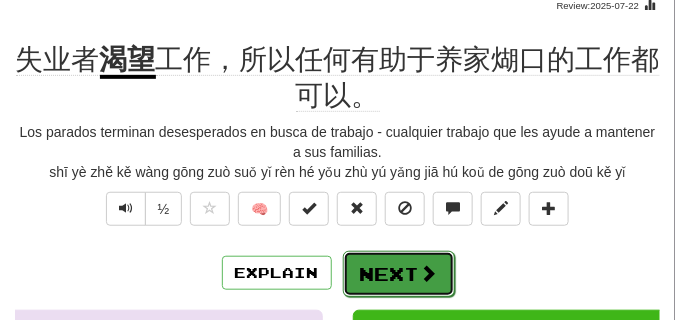 click at bounding box center (429, 273) 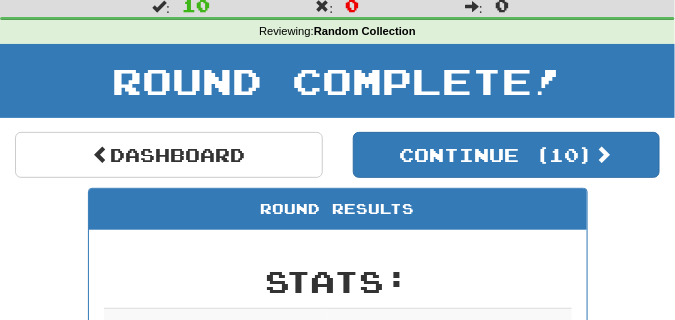 scroll, scrollTop: 38, scrollLeft: 0, axis: vertical 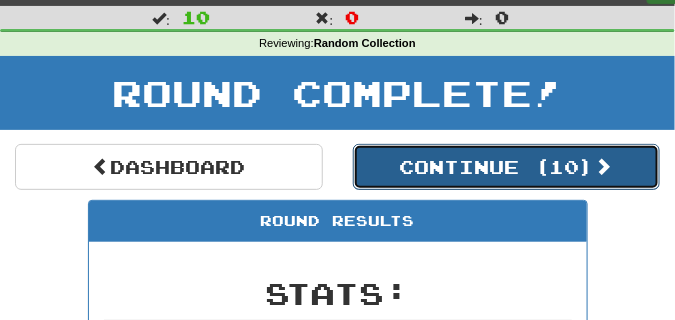 click on "Continue ( 10 )" at bounding box center [507, 167] 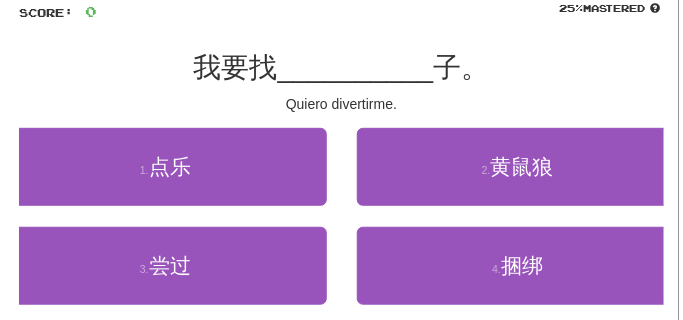 scroll, scrollTop: 138, scrollLeft: 0, axis: vertical 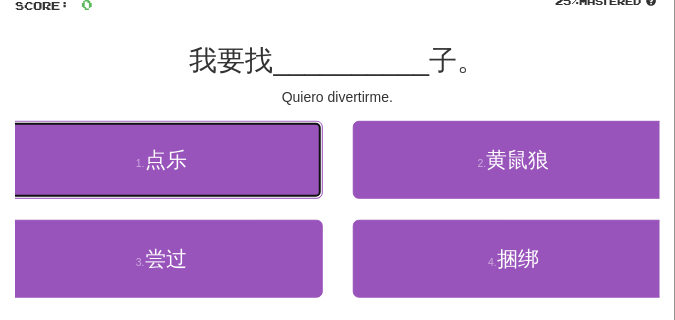 click on "1 .  点乐" at bounding box center [161, 160] 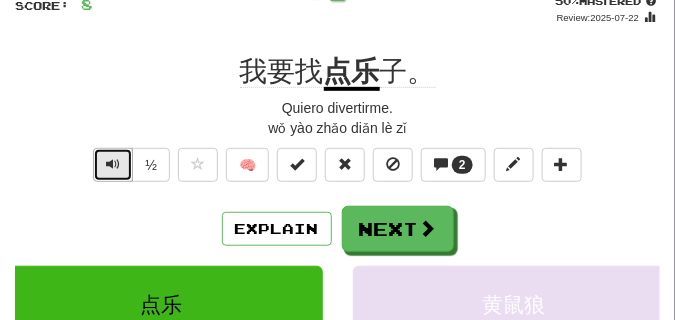 click at bounding box center [113, 165] 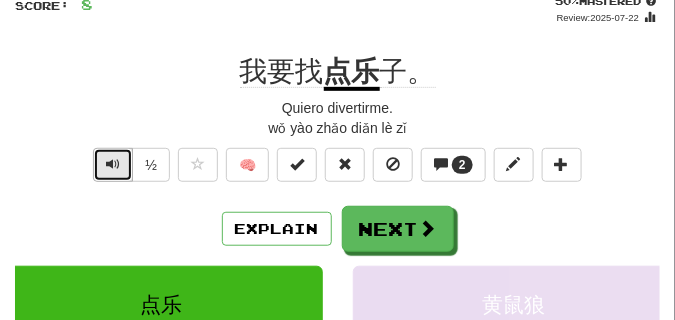 click at bounding box center (113, 165) 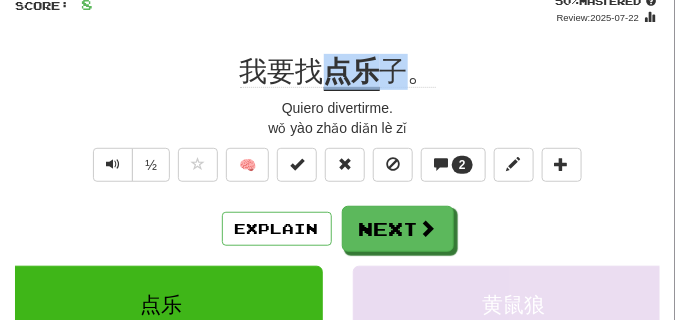 drag, startPoint x: 330, startPoint y: 69, endPoint x: 401, endPoint y: 73, distance: 71.11259 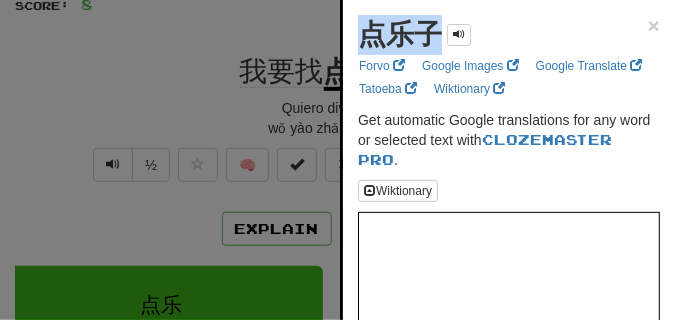 drag, startPoint x: 362, startPoint y: 36, endPoint x: 434, endPoint y: 42, distance: 72.249565 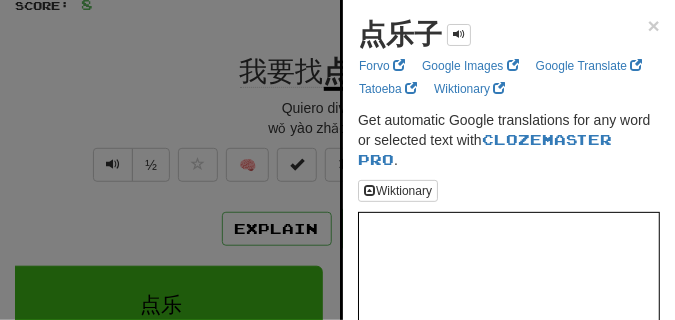 click at bounding box center [337, 160] 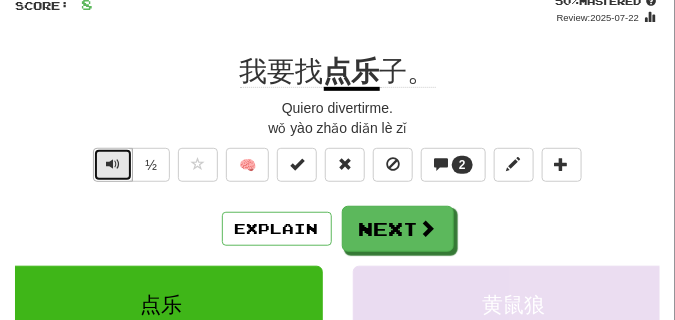 click at bounding box center (113, 164) 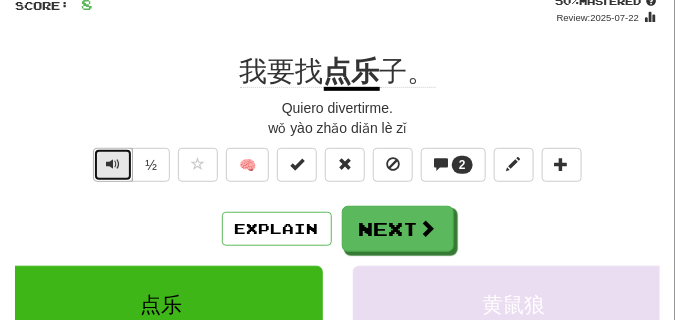 click at bounding box center [113, 164] 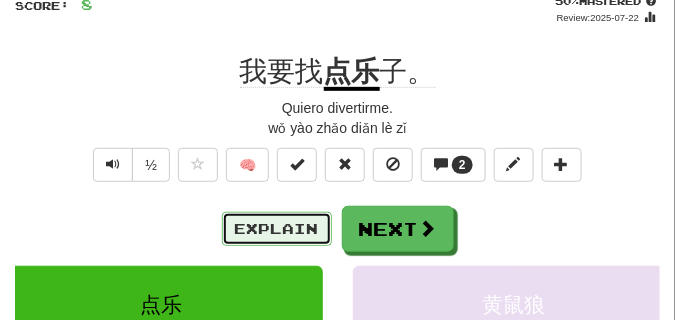 click on "Explain" at bounding box center (277, 229) 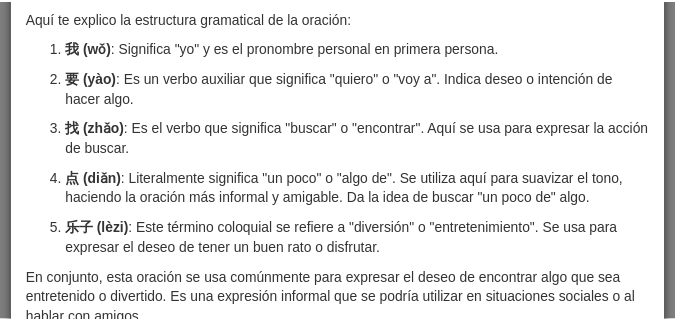 scroll, scrollTop: 0, scrollLeft: 0, axis: both 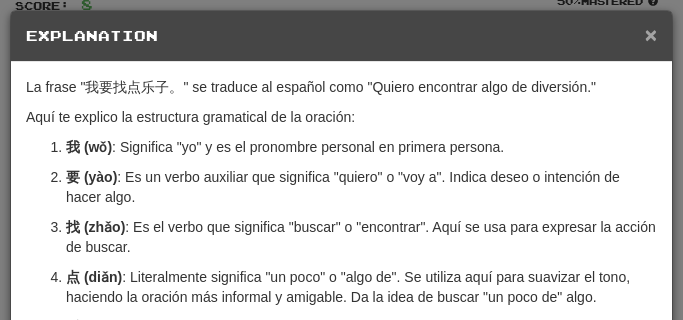 click on "×" at bounding box center (651, 34) 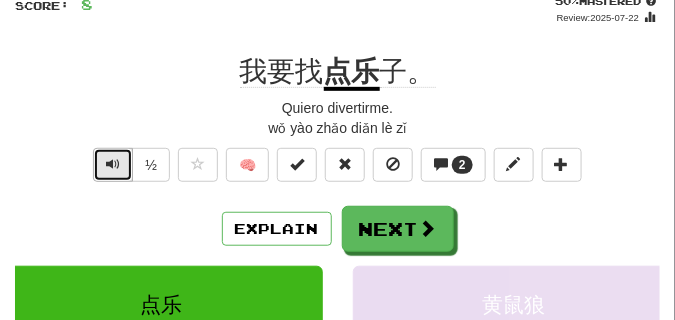 click at bounding box center [113, 164] 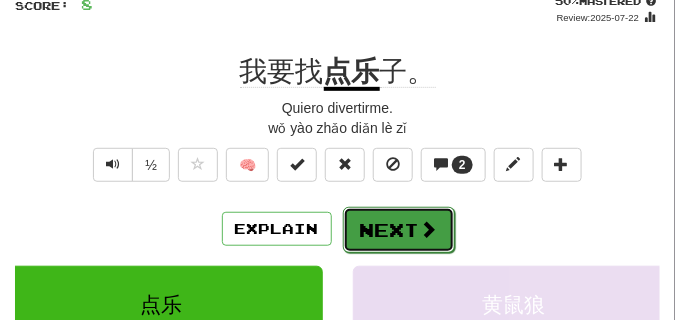 click on "Next" at bounding box center [399, 230] 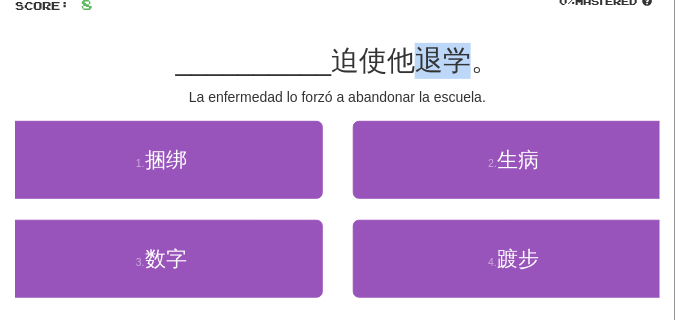 drag, startPoint x: 419, startPoint y: 63, endPoint x: 469, endPoint y: 60, distance: 50.08992 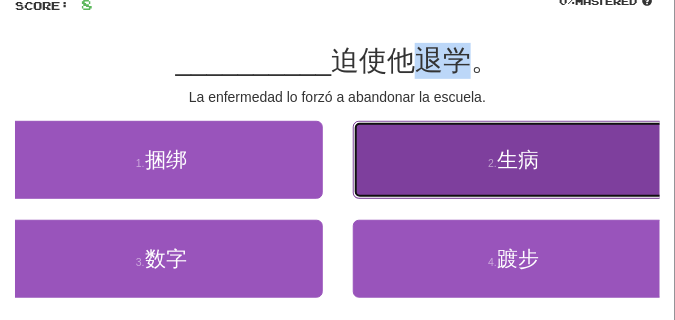 click on "2 .  生病" at bounding box center (514, 160) 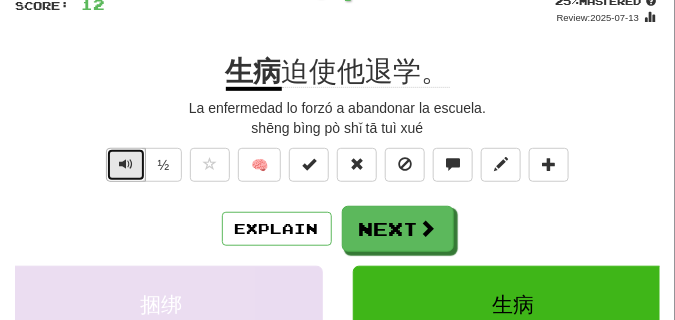 click at bounding box center (126, 164) 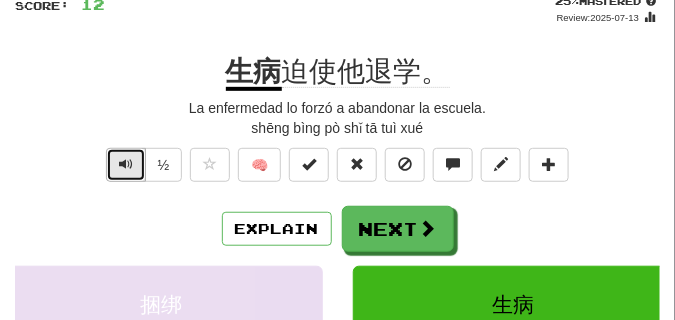 click at bounding box center (126, 164) 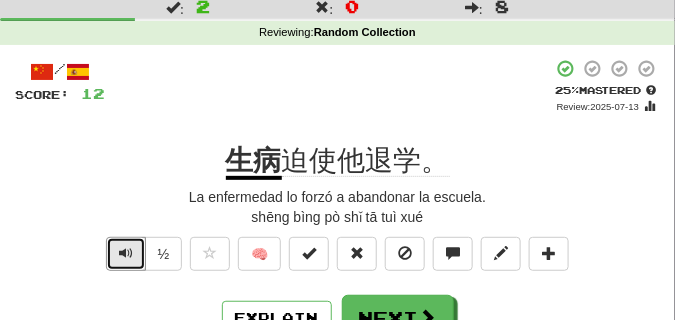 scroll, scrollTop: 50, scrollLeft: 0, axis: vertical 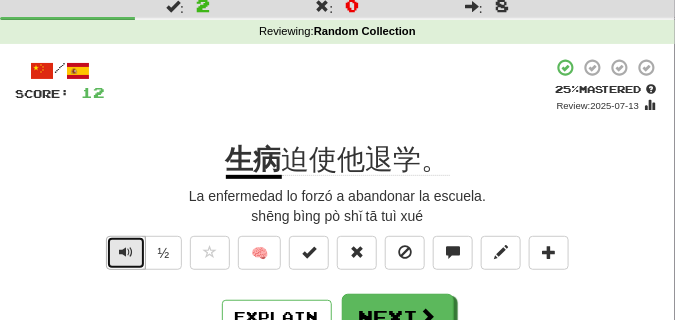 click at bounding box center (126, 252) 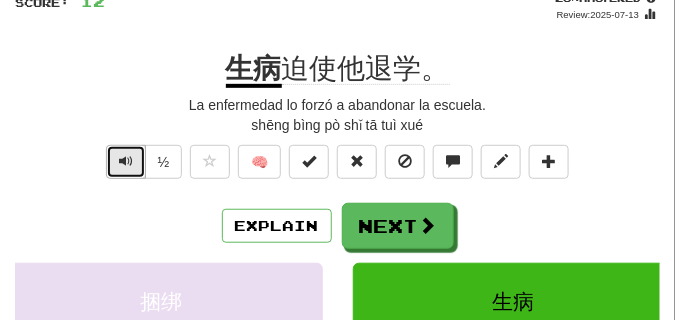 scroll, scrollTop: 150, scrollLeft: 0, axis: vertical 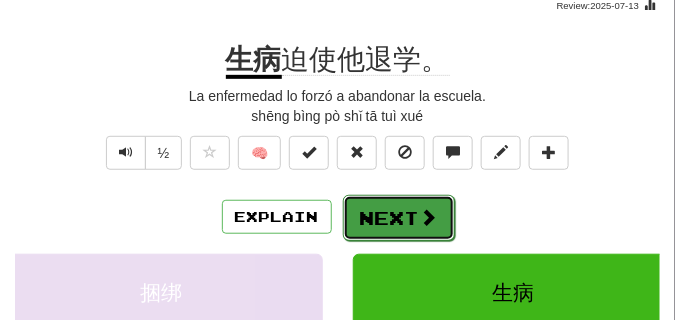 click on "Next" at bounding box center [399, 218] 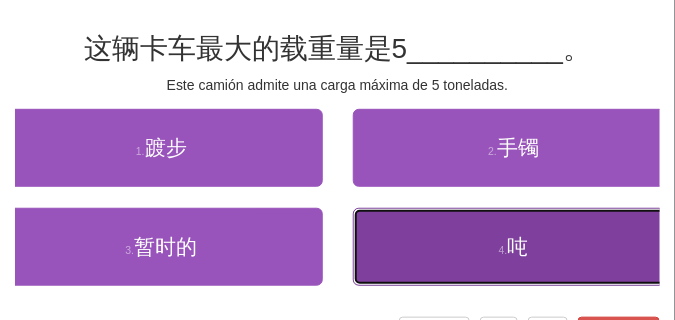 click on "4 .  吨" at bounding box center [514, 247] 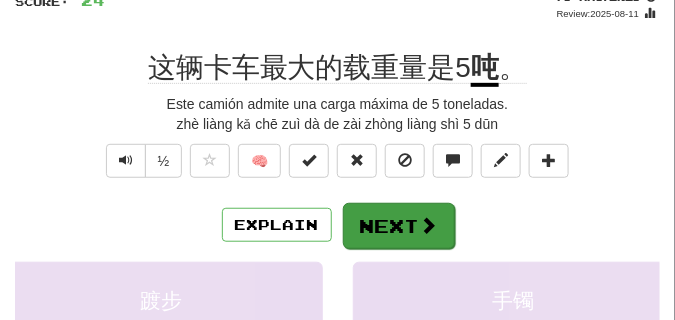 scroll, scrollTop: 100, scrollLeft: 0, axis: vertical 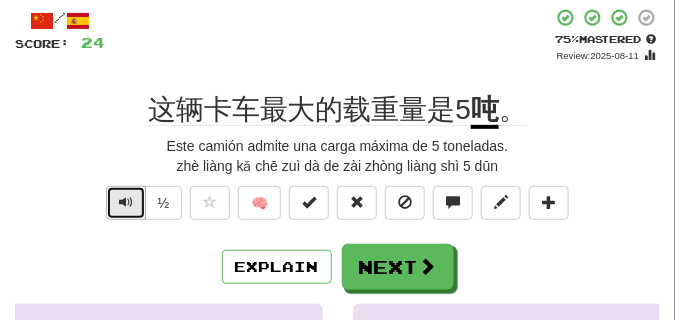 click at bounding box center [126, 202] 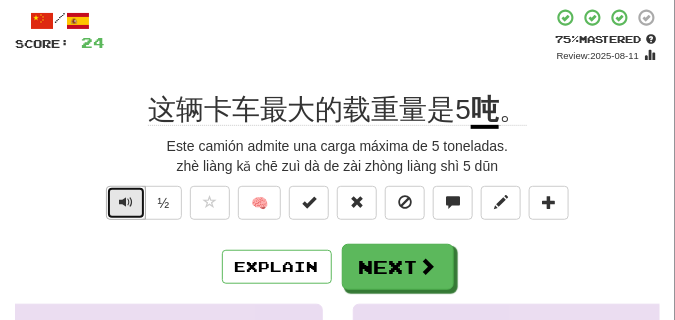 click at bounding box center (126, 202) 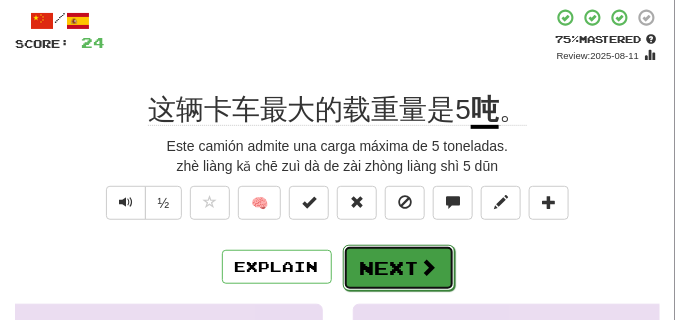 click on "Next" at bounding box center [399, 268] 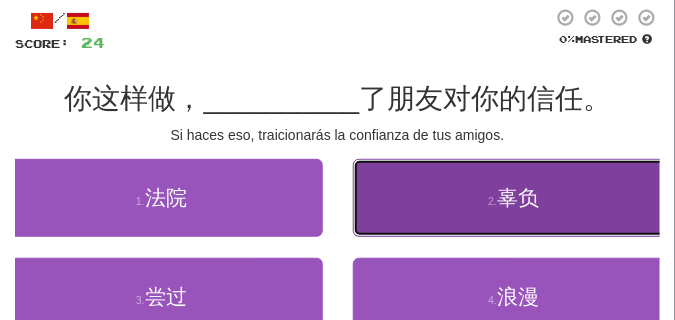 click on "2 .  辜负" at bounding box center (514, 198) 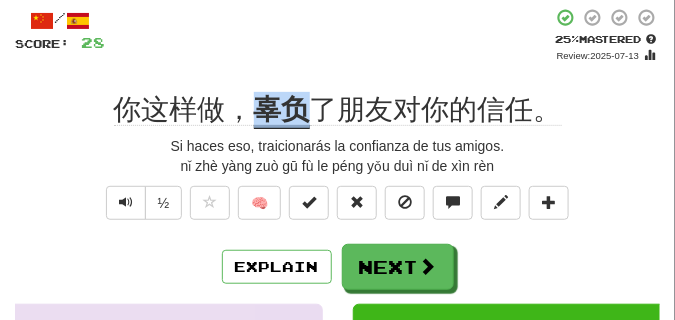 drag, startPoint x: 251, startPoint y: 108, endPoint x: 296, endPoint y: 109, distance: 45.01111 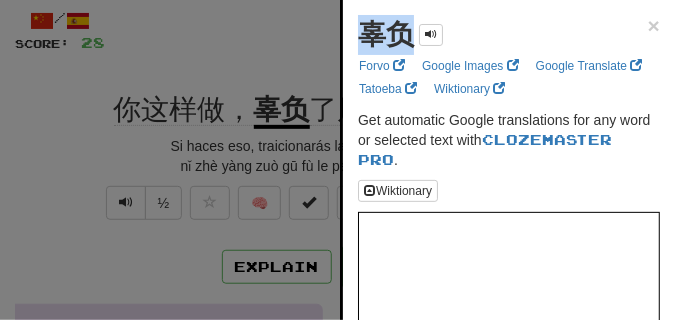 drag, startPoint x: 353, startPoint y: 38, endPoint x: 408, endPoint y: 38, distance: 55 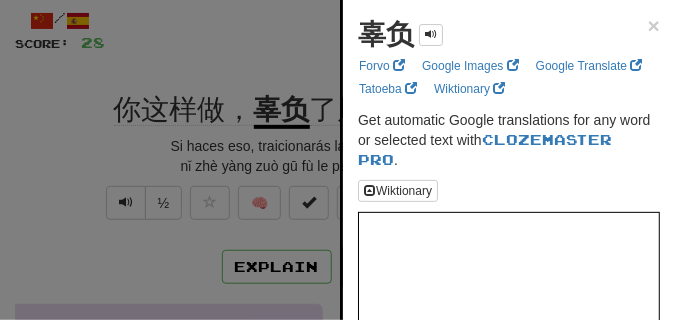 click at bounding box center (337, 160) 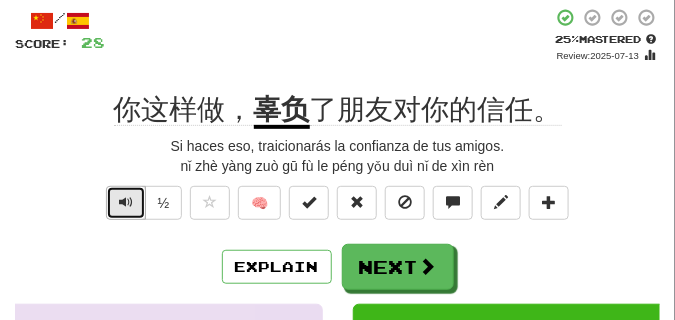 click at bounding box center (126, 202) 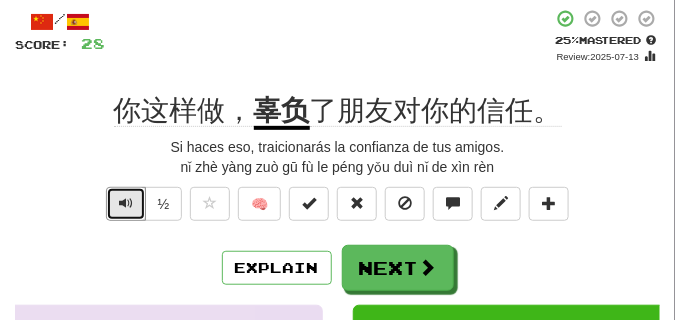 scroll, scrollTop: 100, scrollLeft: 0, axis: vertical 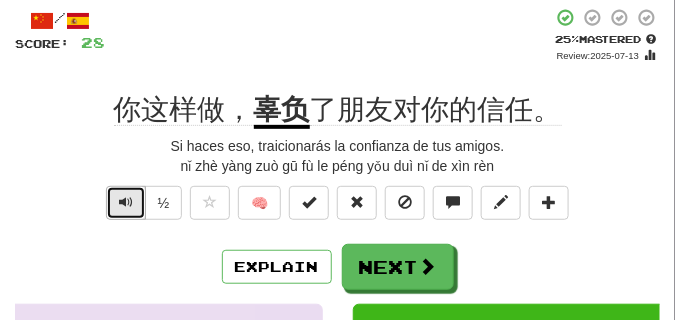 click at bounding box center (126, 202) 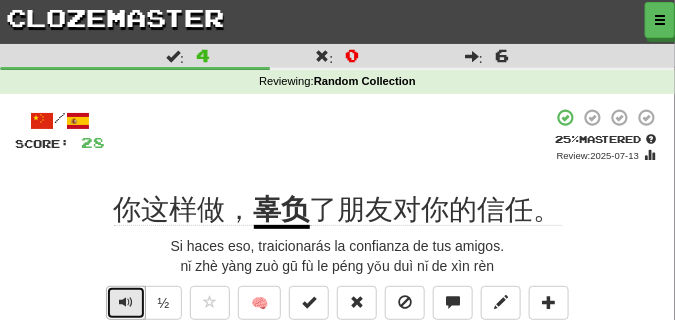 scroll, scrollTop: 100, scrollLeft: 0, axis: vertical 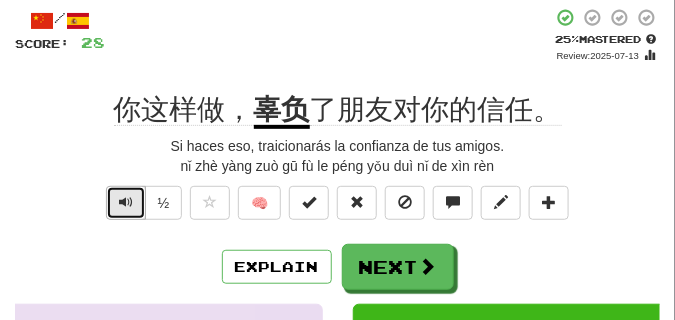 click at bounding box center (126, 203) 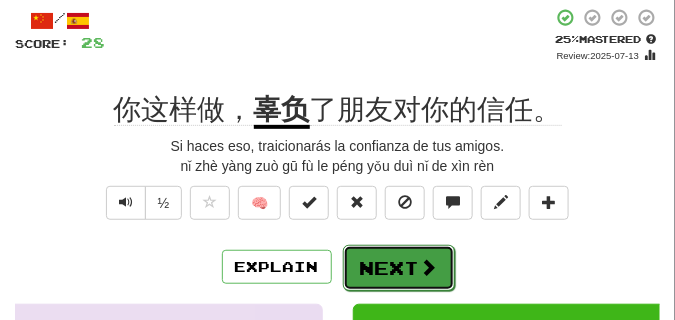 click on "Next" at bounding box center [399, 268] 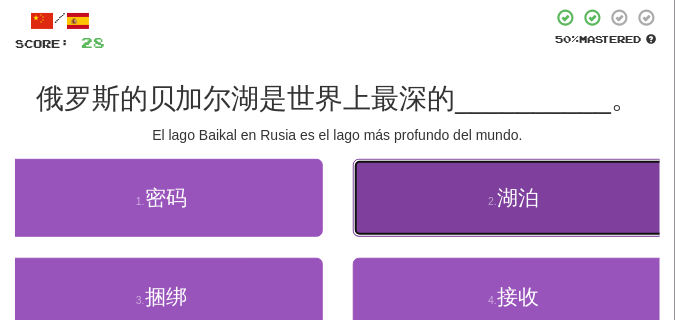click on "2 .  湖泊" at bounding box center (514, 198) 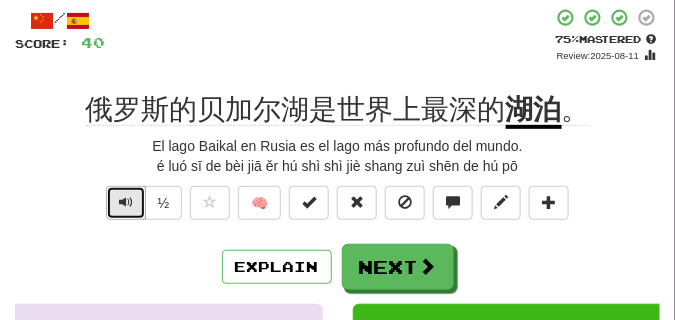 click at bounding box center [126, 202] 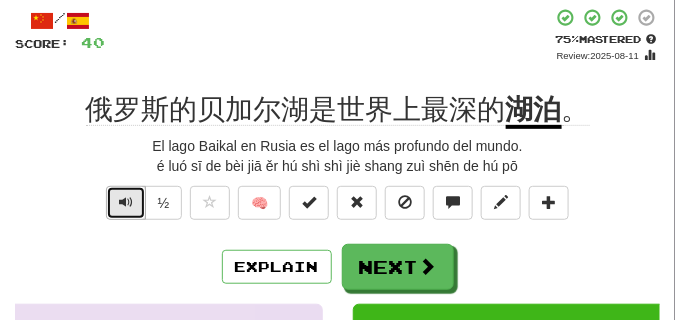 click at bounding box center [126, 202] 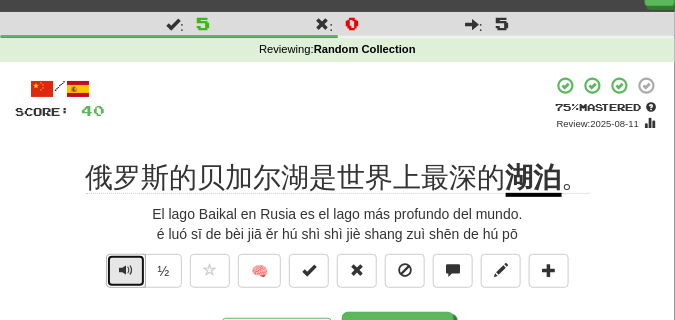 scroll, scrollTop: 50, scrollLeft: 0, axis: vertical 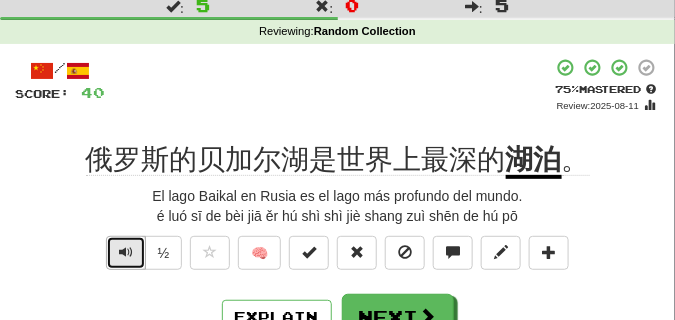 click at bounding box center [126, 252] 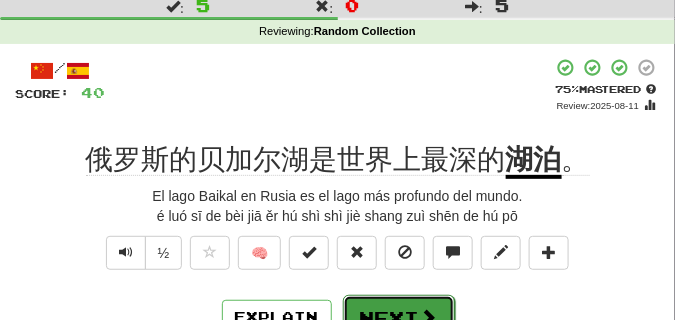 click on "Next" at bounding box center [399, 318] 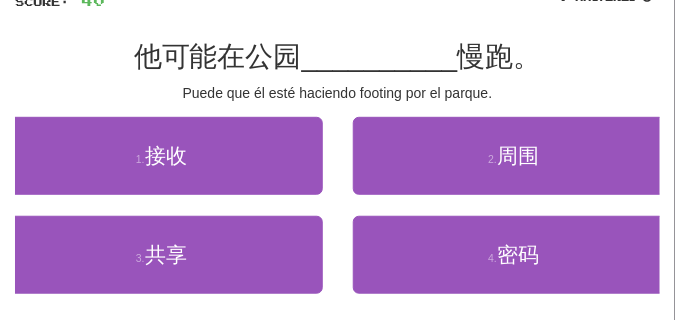 scroll, scrollTop: 150, scrollLeft: 0, axis: vertical 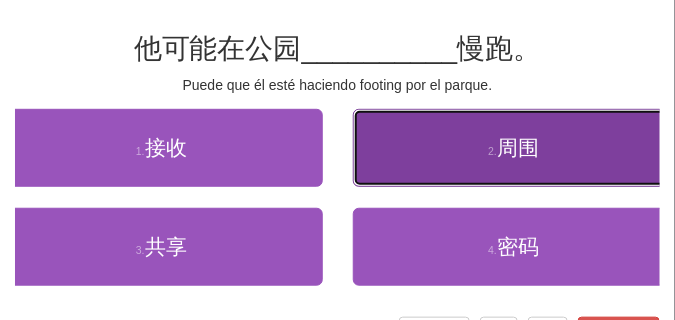 click on "2 .  周围" at bounding box center [514, 148] 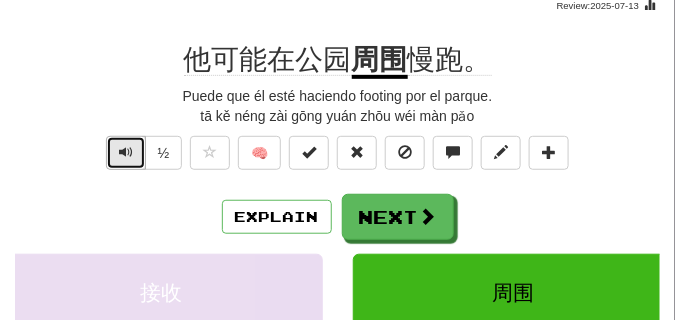 click at bounding box center (126, 153) 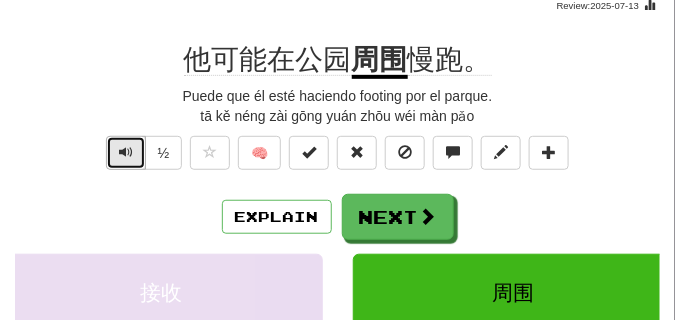 click at bounding box center (126, 153) 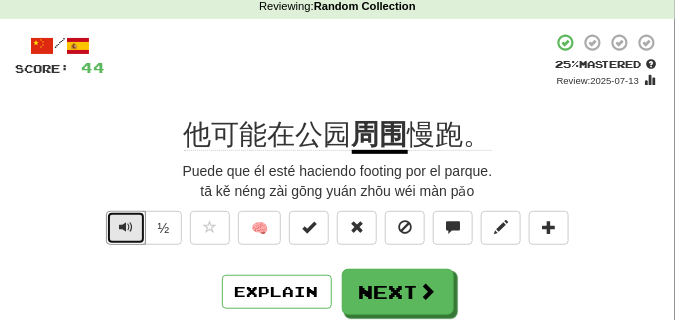 scroll, scrollTop: 100, scrollLeft: 0, axis: vertical 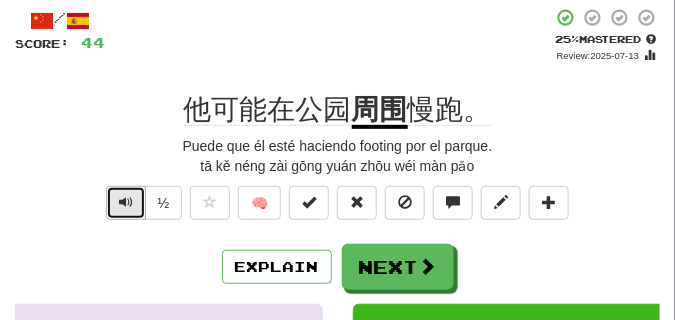 click at bounding box center (126, 202) 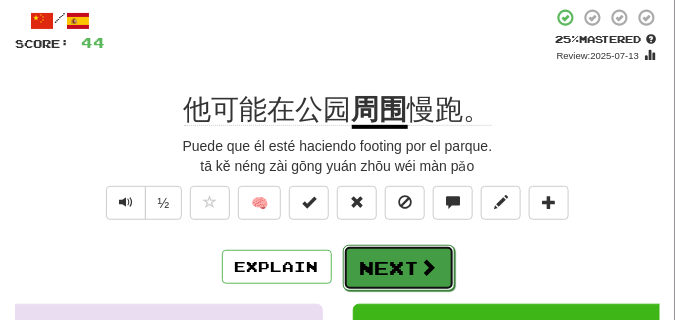 click on "Next" at bounding box center (399, 268) 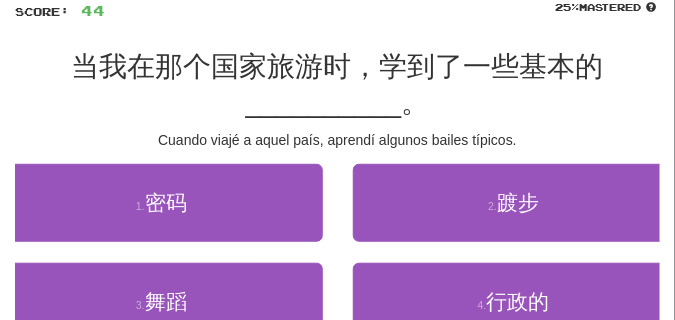scroll, scrollTop: 150, scrollLeft: 0, axis: vertical 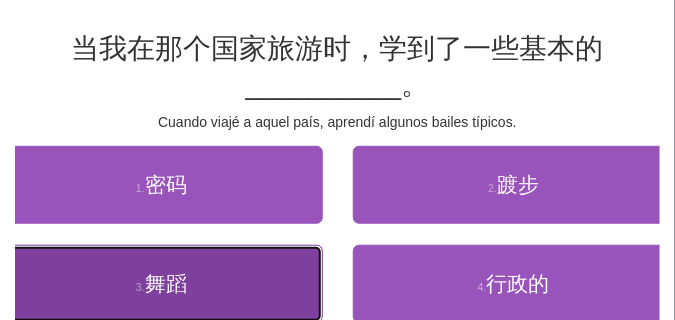 click on "舞蹈" at bounding box center (166, 283) 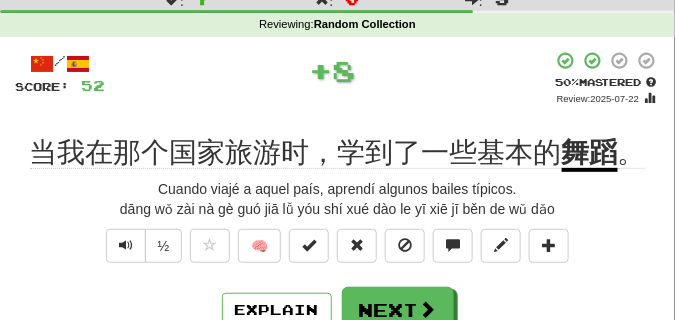 scroll, scrollTop: 50, scrollLeft: 0, axis: vertical 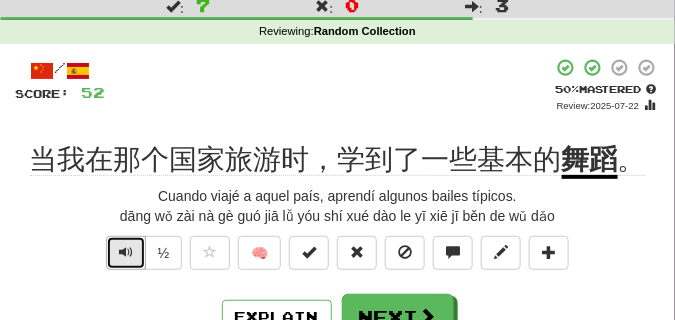 click at bounding box center [126, 252] 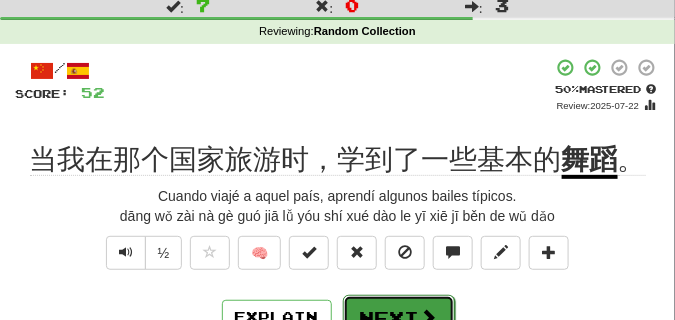 click on "Next" at bounding box center (399, 318) 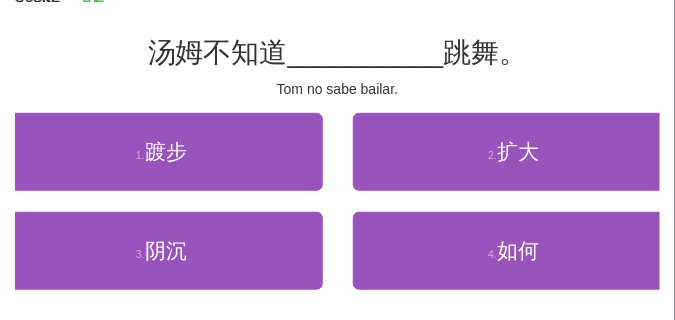 scroll, scrollTop: 150, scrollLeft: 0, axis: vertical 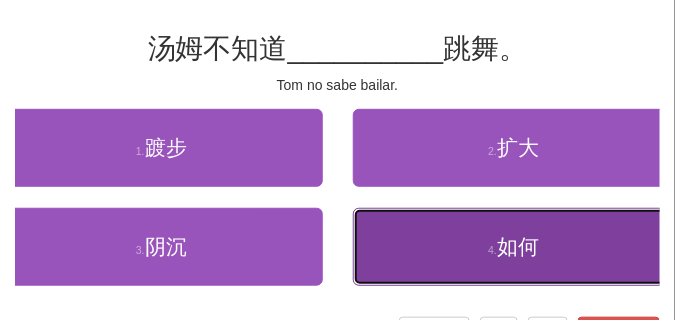 click on "4 .  如何" at bounding box center [514, 247] 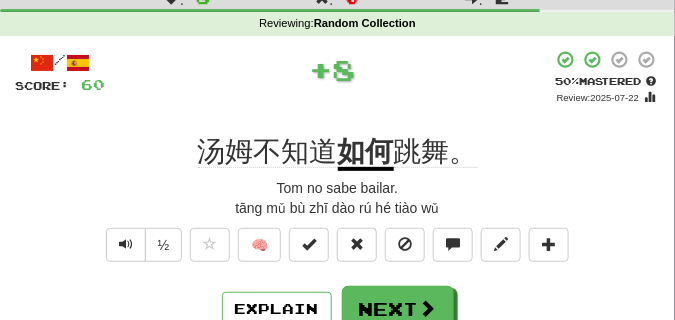 scroll, scrollTop: 50, scrollLeft: 0, axis: vertical 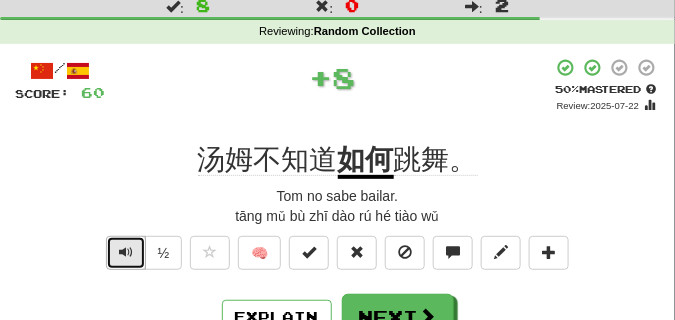 click at bounding box center [126, 252] 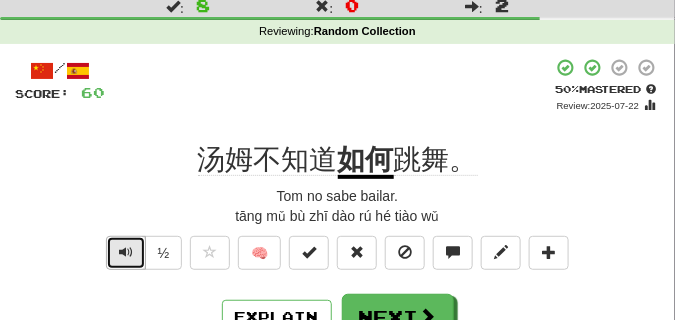 click at bounding box center [126, 252] 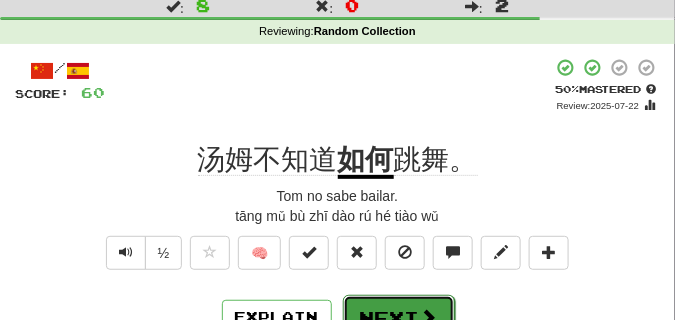 click at bounding box center (429, 317) 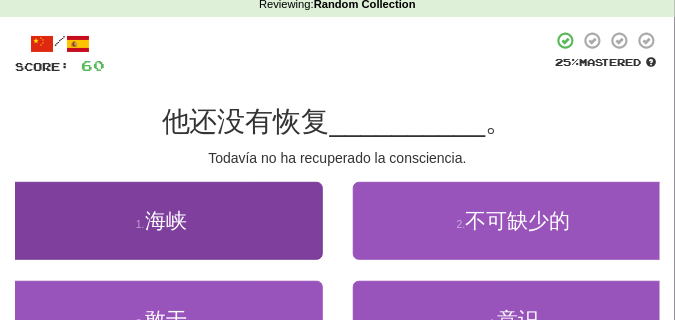 scroll, scrollTop: 100, scrollLeft: 0, axis: vertical 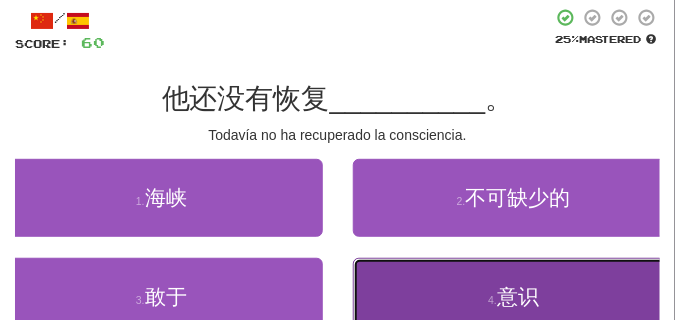click on "4 .  意识" at bounding box center (514, 297) 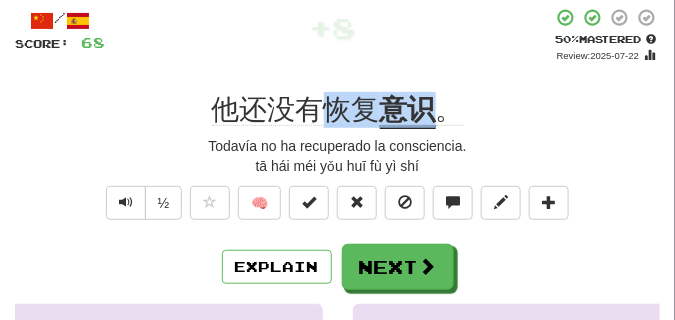 drag, startPoint x: 330, startPoint y: 106, endPoint x: 430, endPoint y: 111, distance: 100.12492 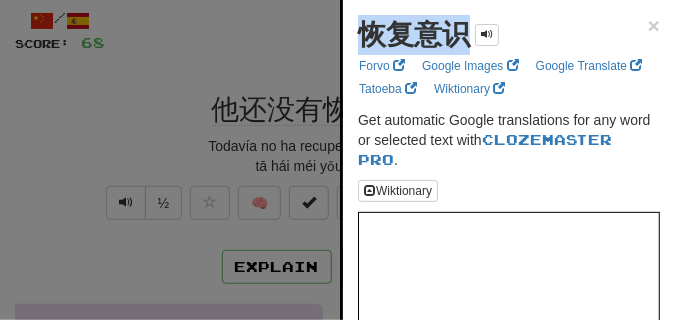drag, startPoint x: 360, startPoint y: 32, endPoint x: 469, endPoint y: 41, distance: 109.370926 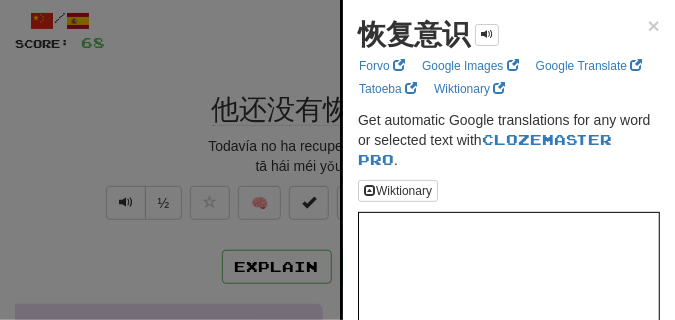 click at bounding box center [337, 160] 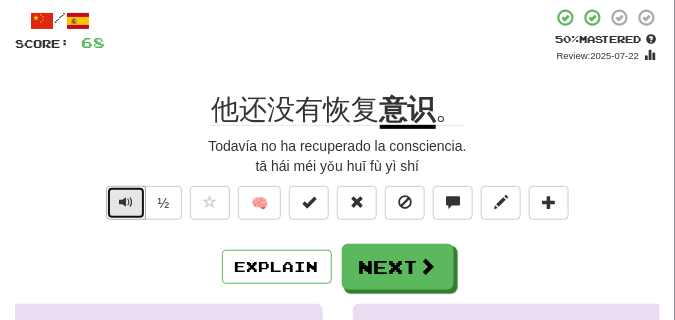 click at bounding box center (126, 203) 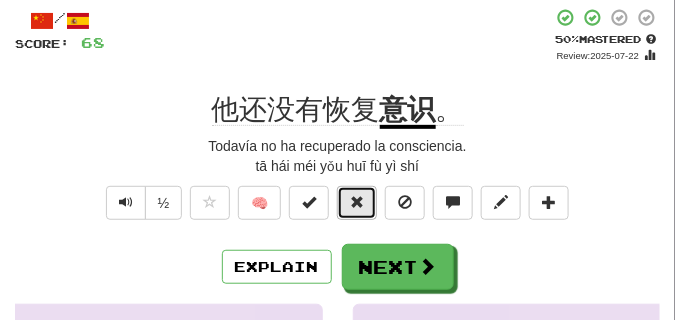 click at bounding box center [357, 202] 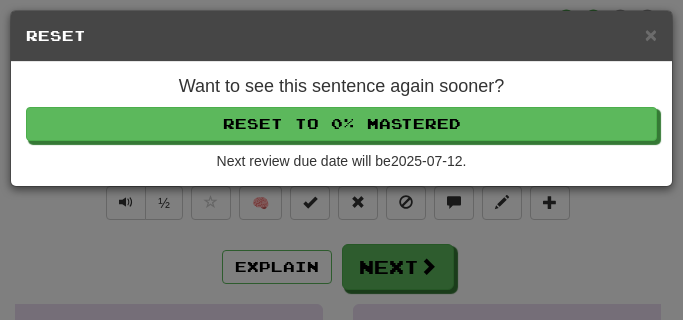 click on "Want to see this sentence again sooner? Reset to 0% Mastered Next review due date will be  2025-07-12 ." at bounding box center (341, 124) 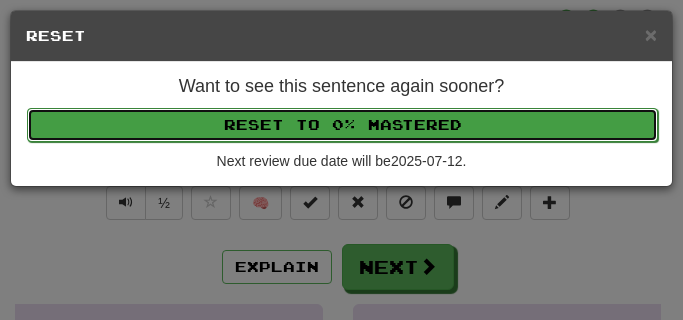 click on "Reset to 0% Mastered" at bounding box center [342, 125] 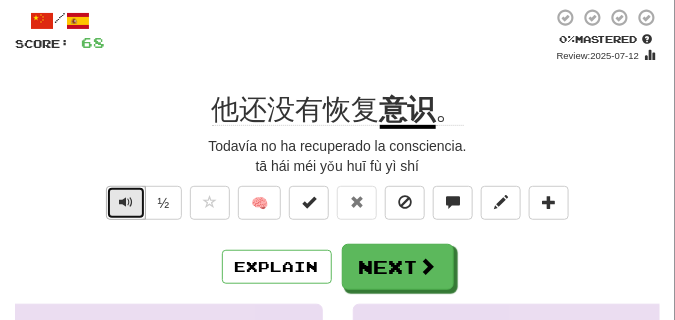 click at bounding box center (126, 203) 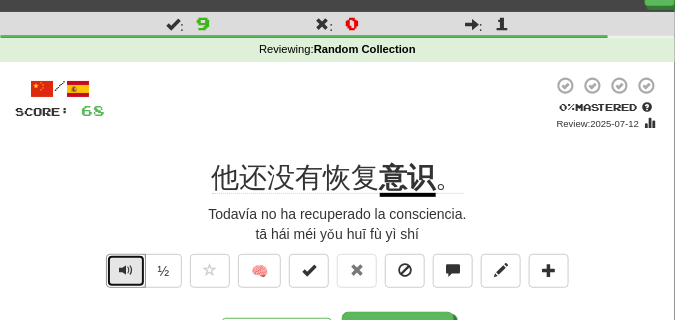 scroll, scrollTop: 50, scrollLeft: 0, axis: vertical 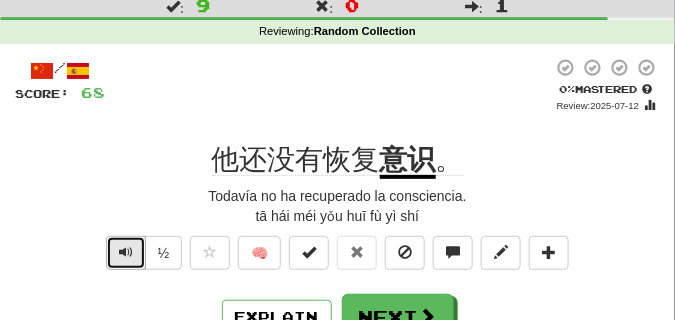 click at bounding box center [126, 252] 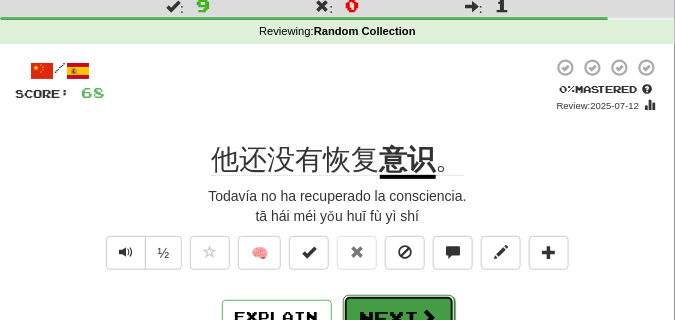 click on "Next" at bounding box center (399, 318) 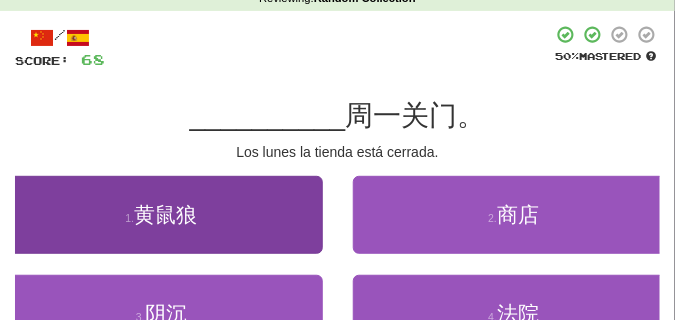 scroll, scrollTop: 100, scrollLeft: 0, axis: vertical 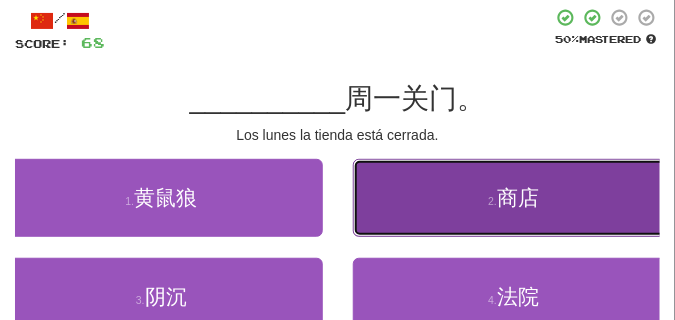 click on "2 .  商店" at bounding box center [514, 198] 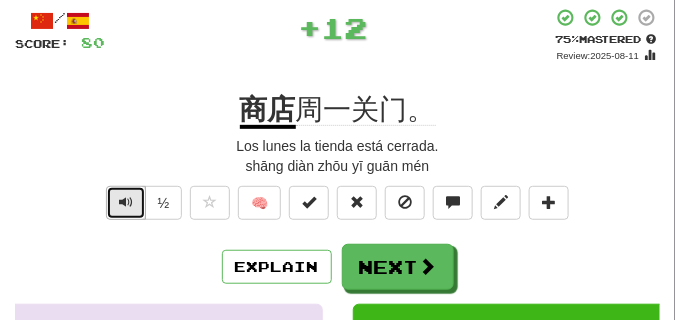 click at bounding box center [126, 202] 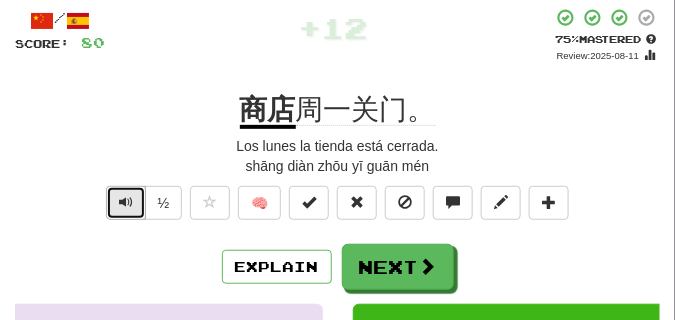click at bounding box center (126, 202) 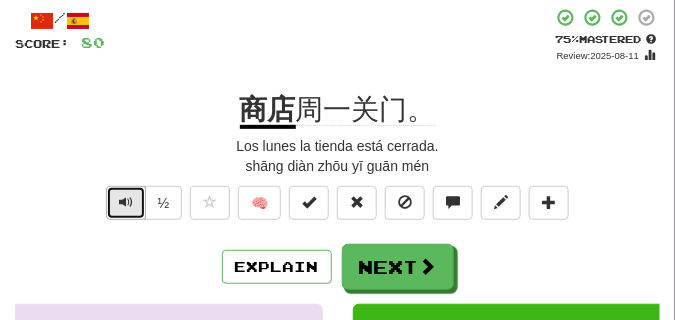 click at bounding box center [126, 202] 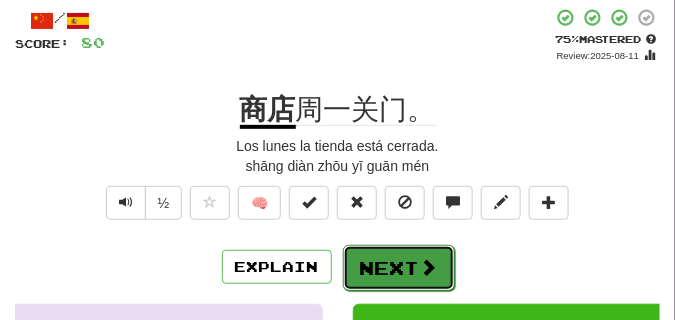 click at bounding box center [429, 267] 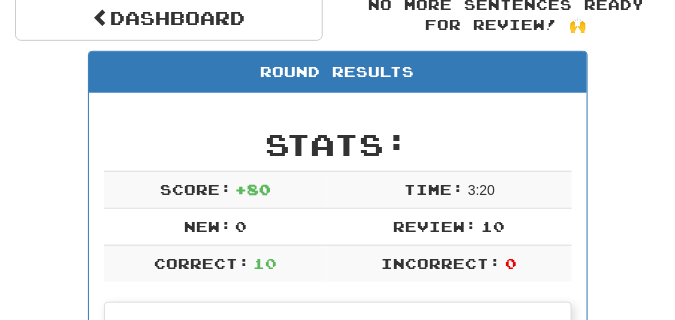 scroll, scrollTop: 188, scrollLeft: 0, axis: vertical 